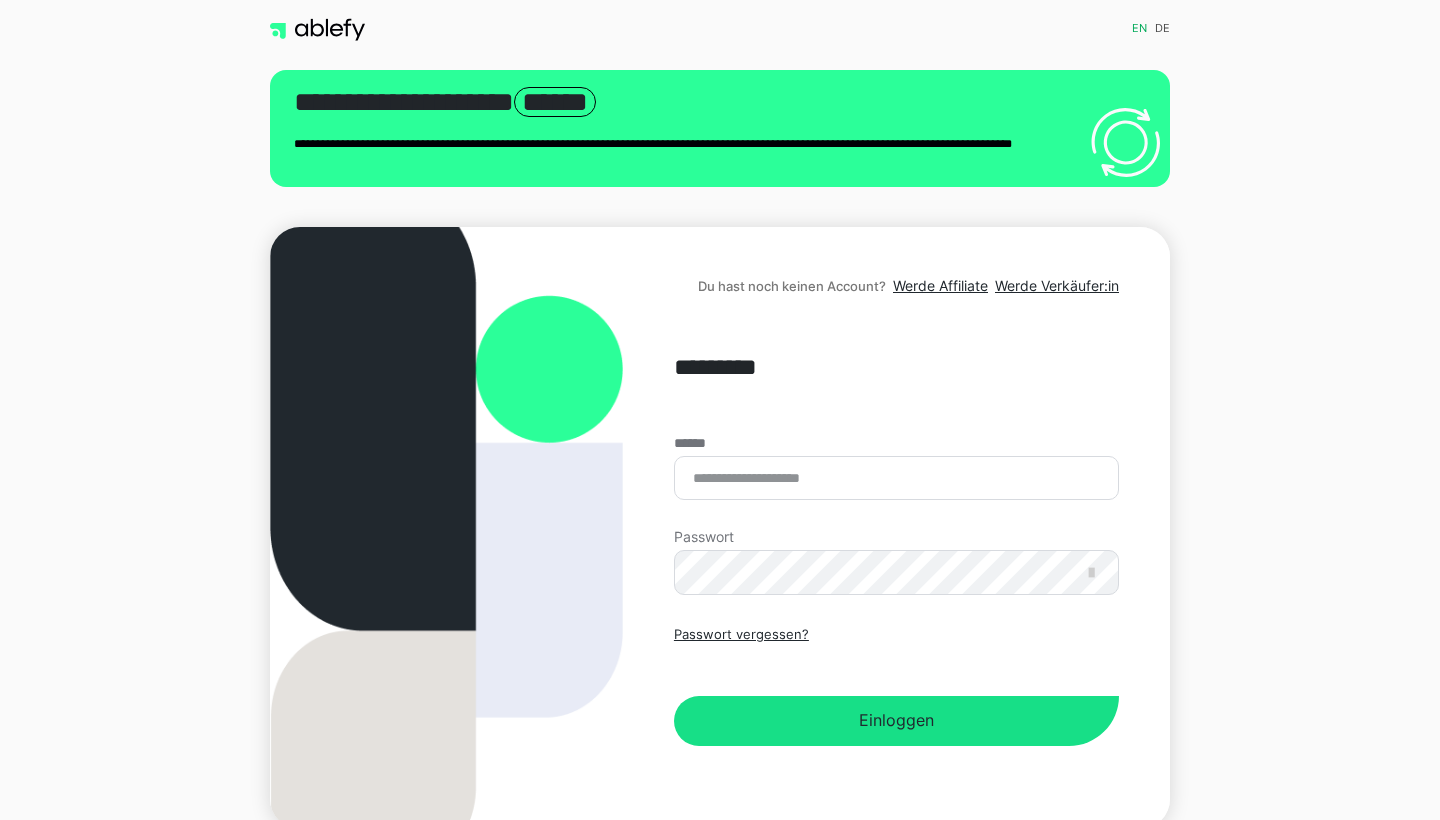 scroll, scrollTop: 0, scrollLeft: 0, axis: both 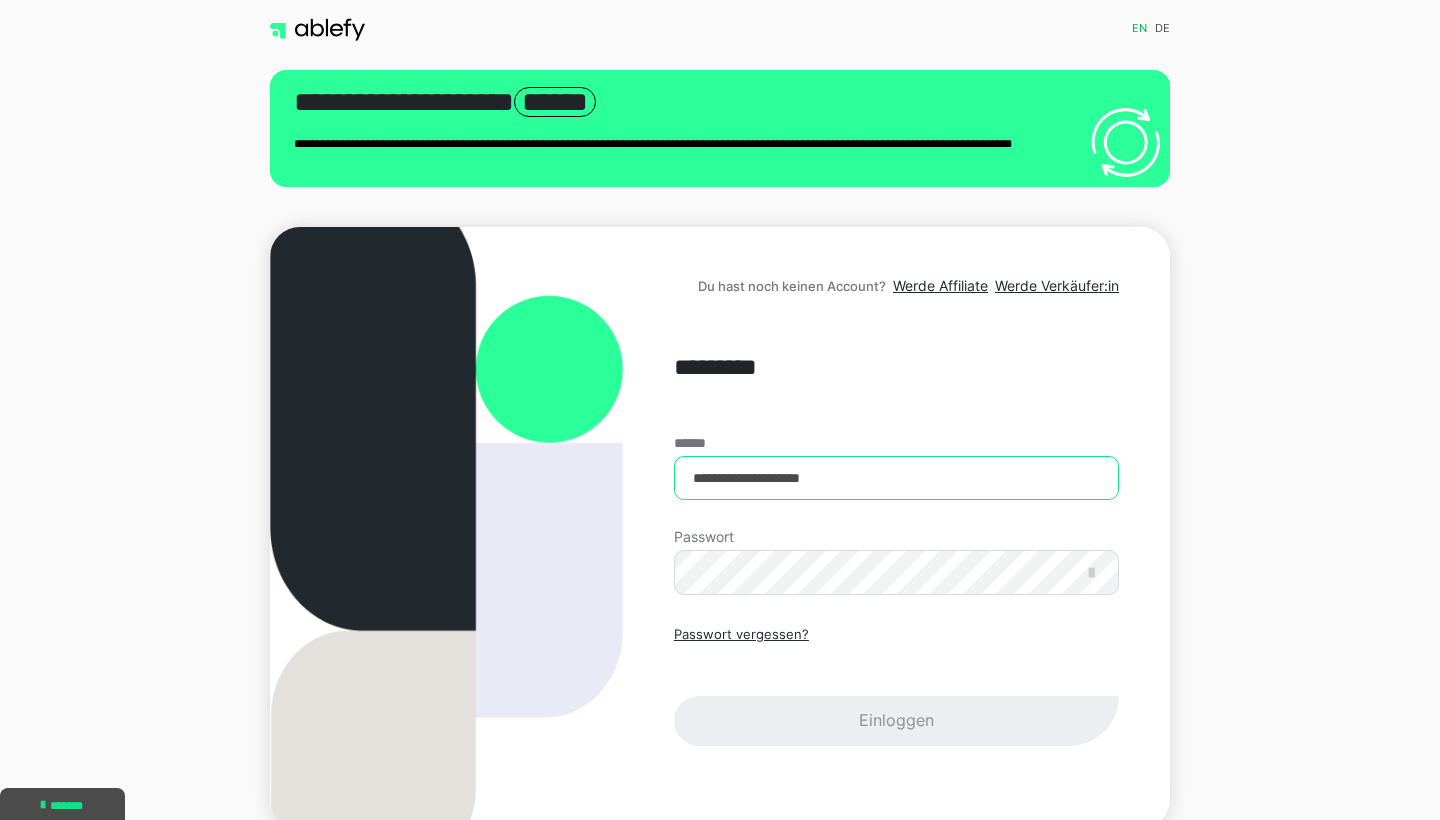 type on "**********" 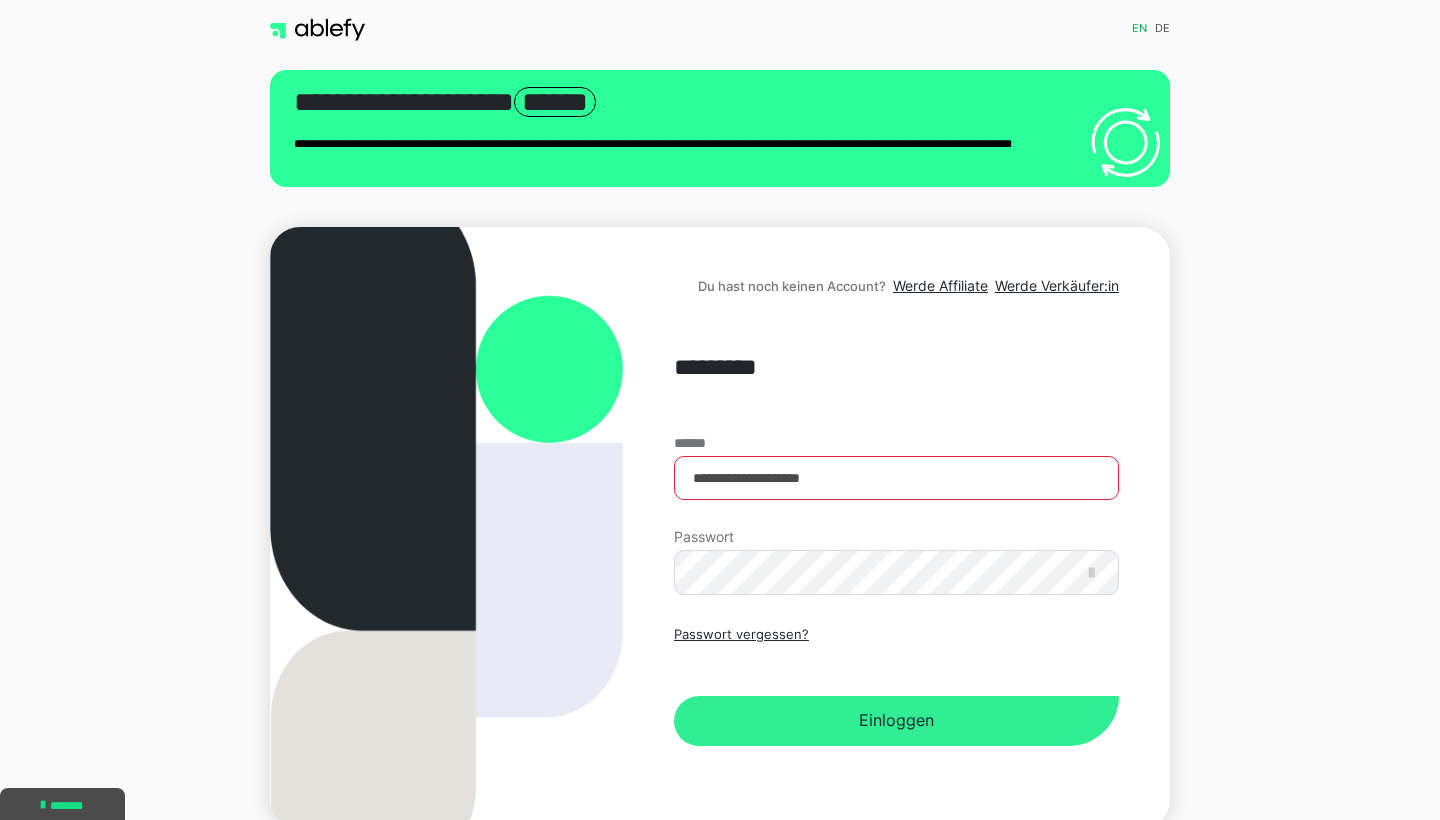 click on "Einloggen" at bounding box center (896, 721) 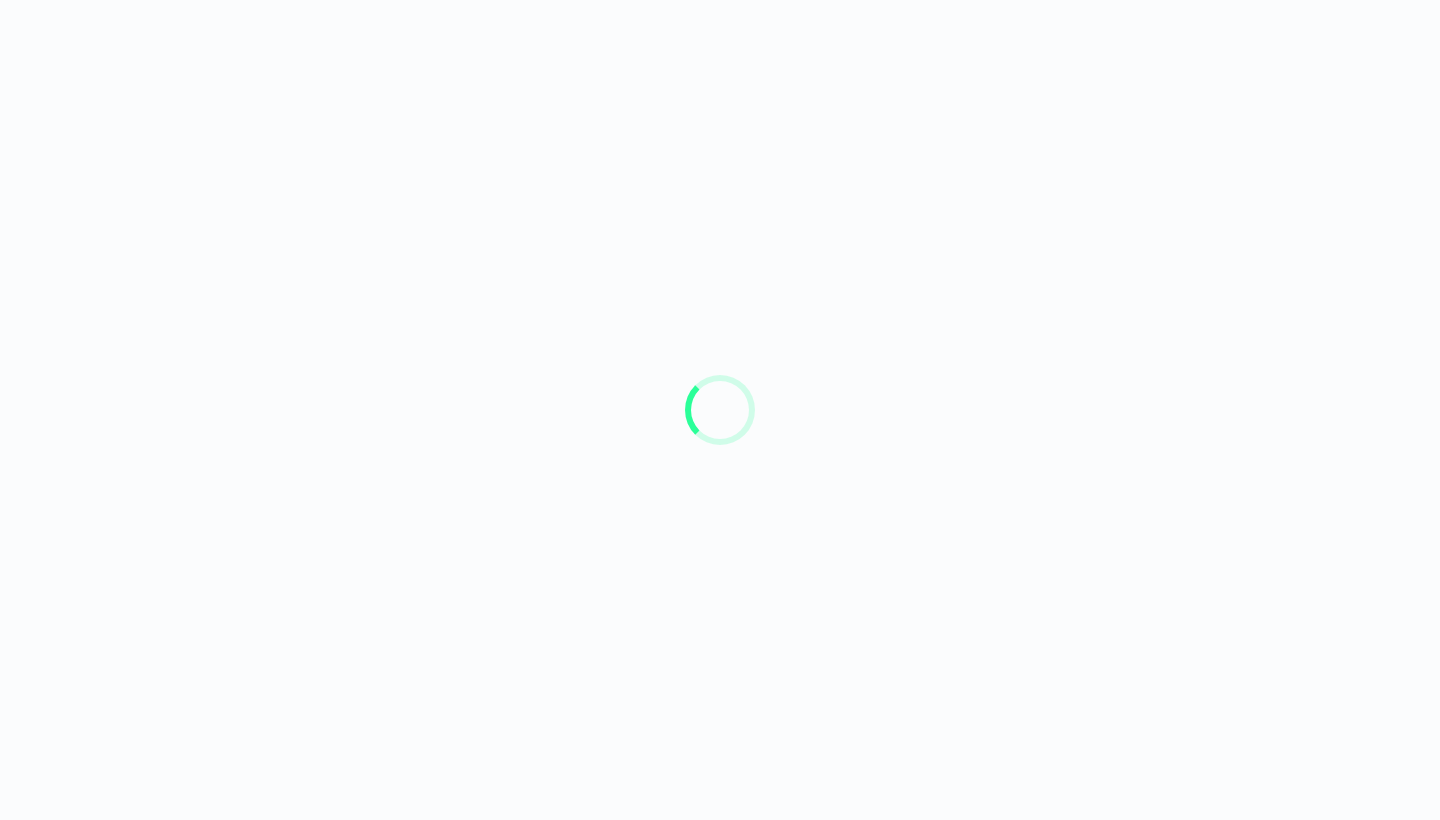 scroll, scrollTop: 0, scrollLeft: 0, axis: both 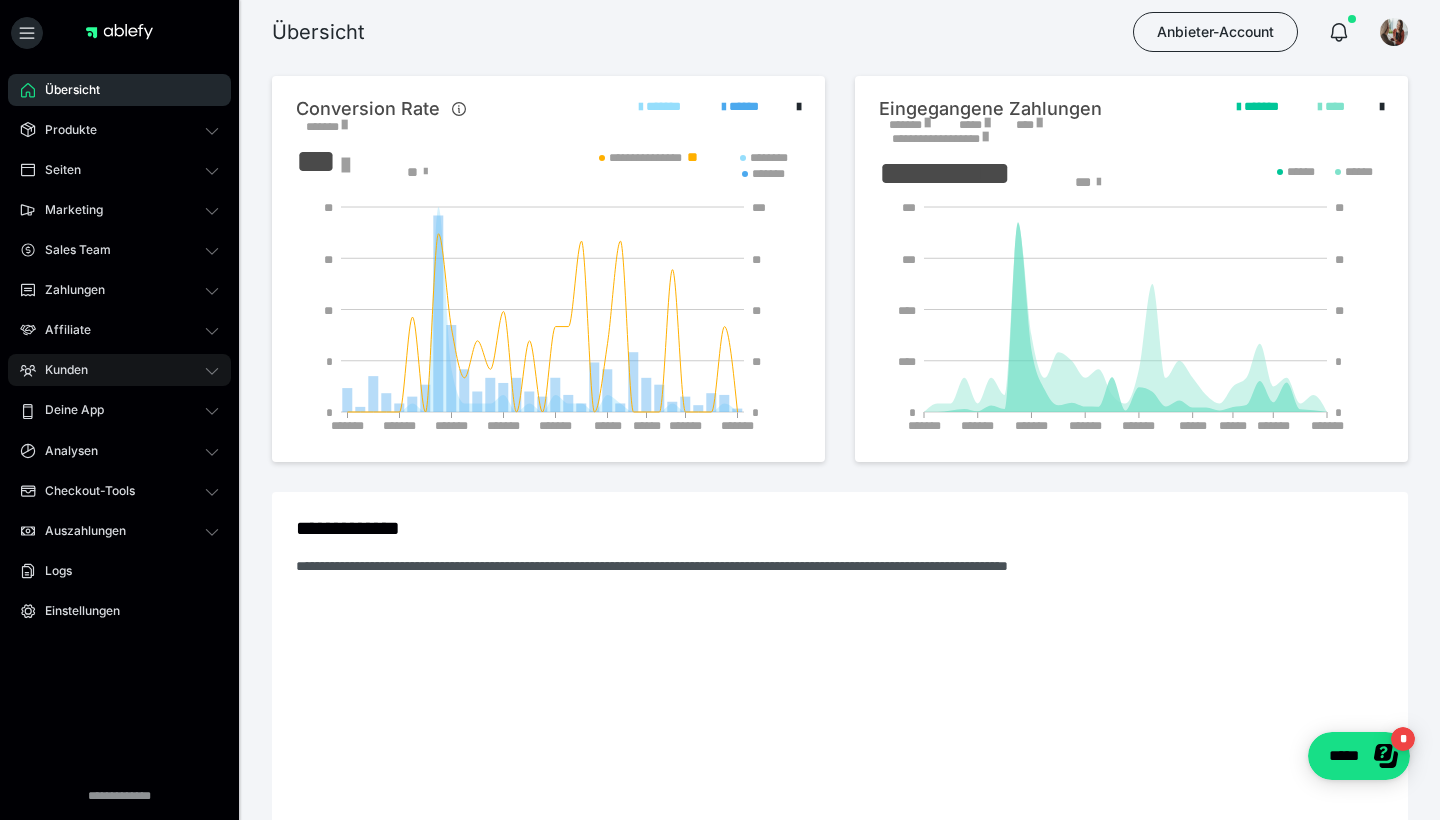 click on "Kunden" at bounding box center (119, 370) 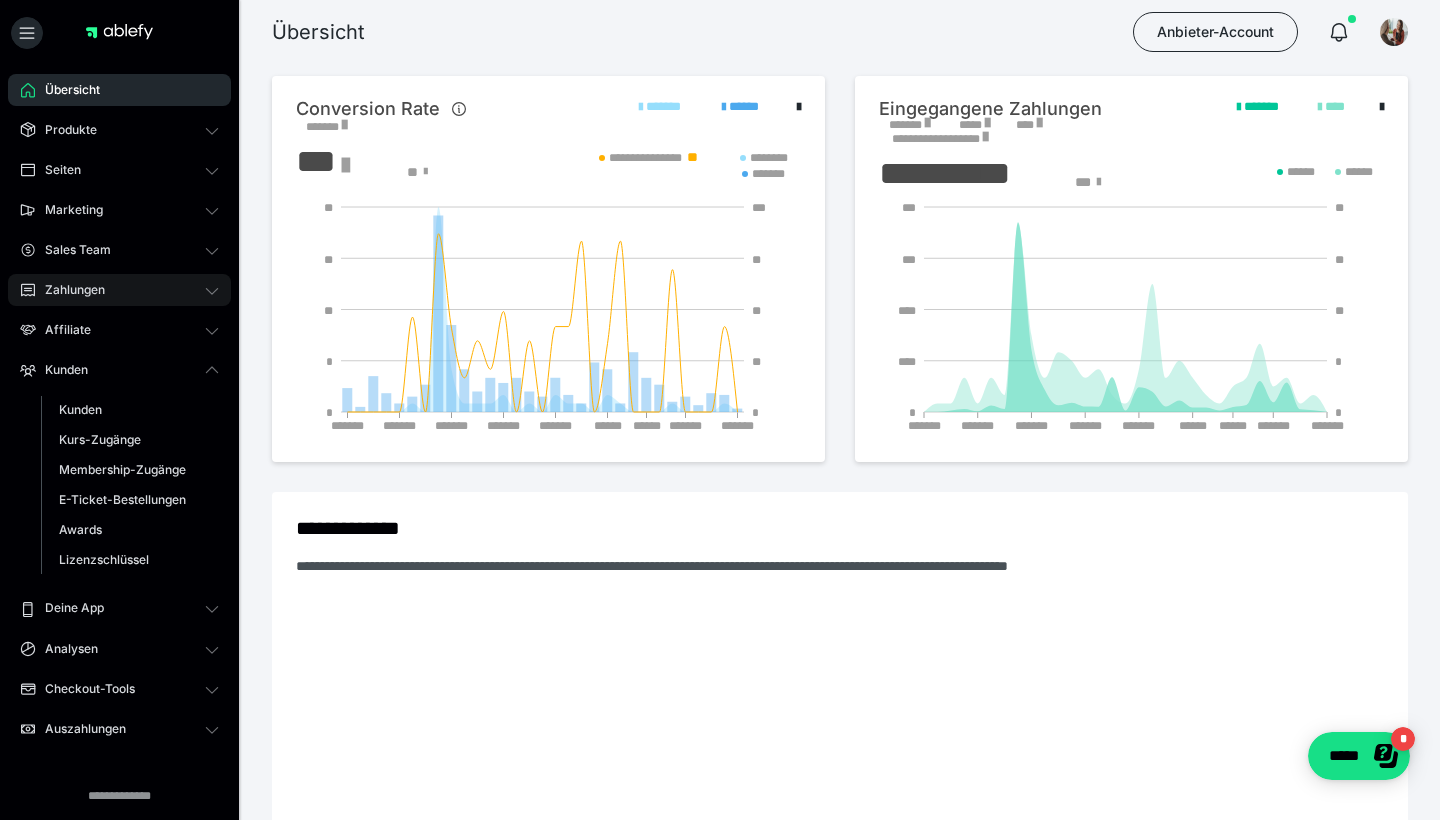 click on "Zahlungen" at bounding box center (68, 290) 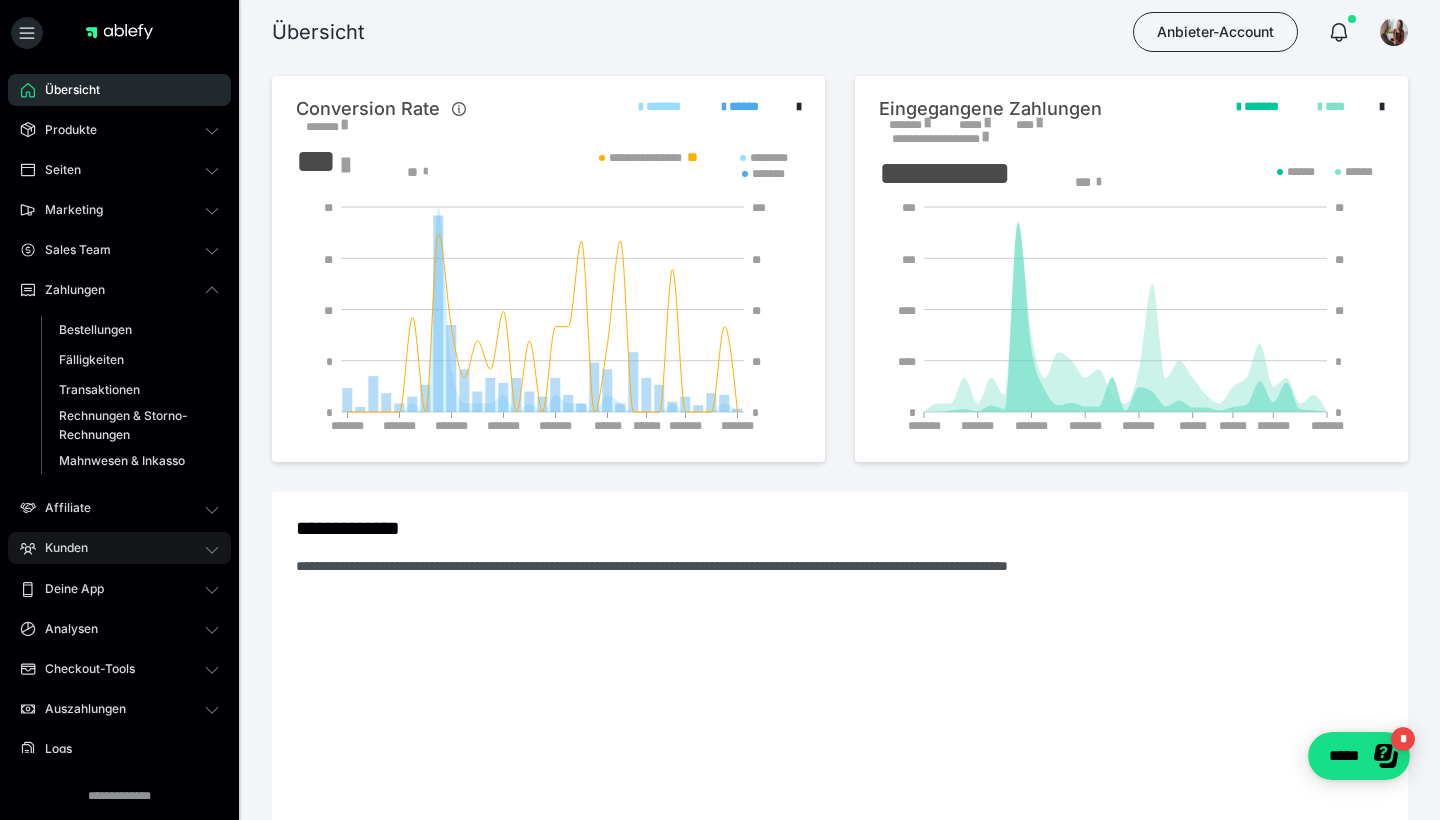 click on "Kunden" at bounding box center (119, 548) 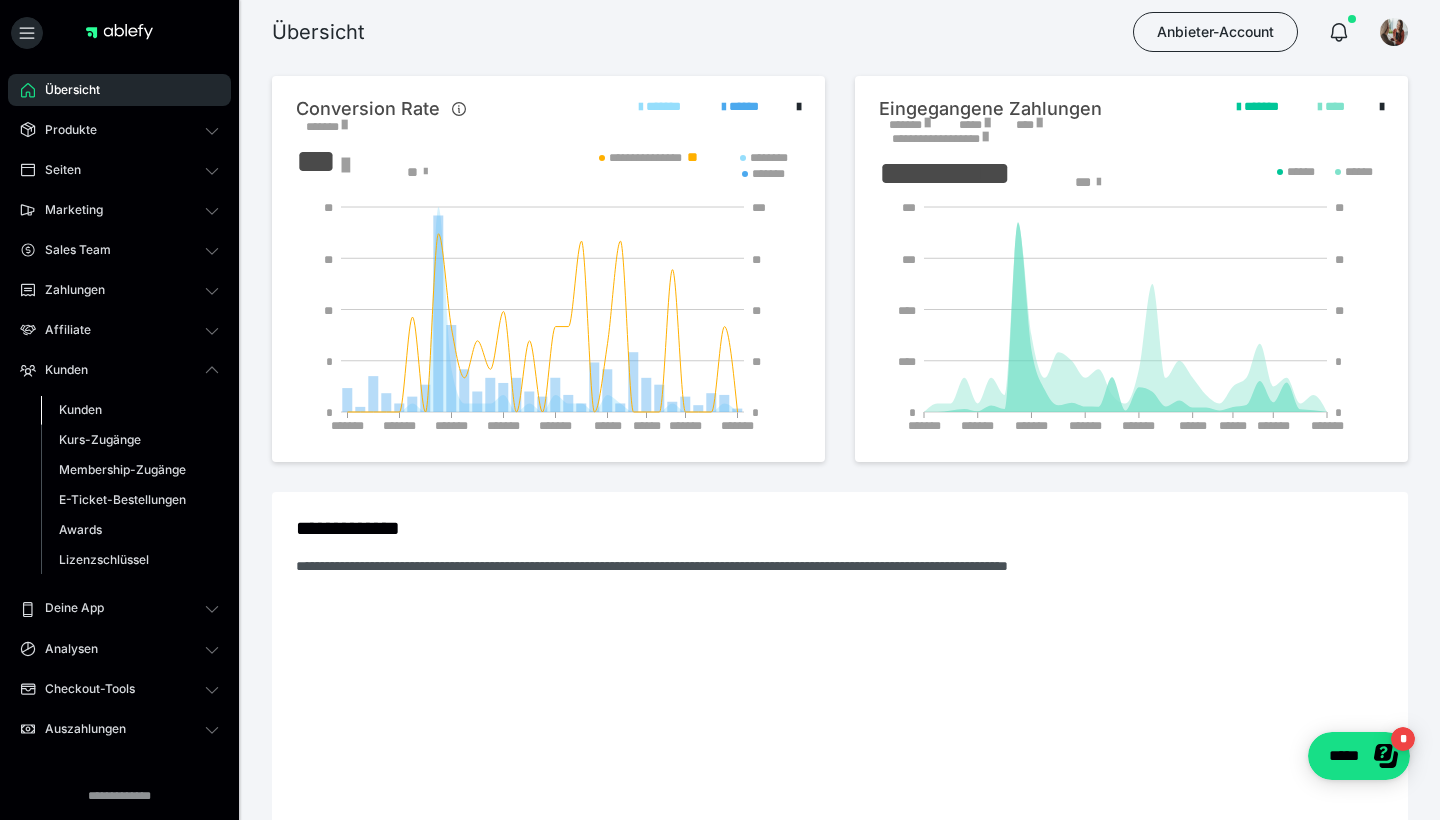 click on "Kunden" at bounding box center [130, 410] 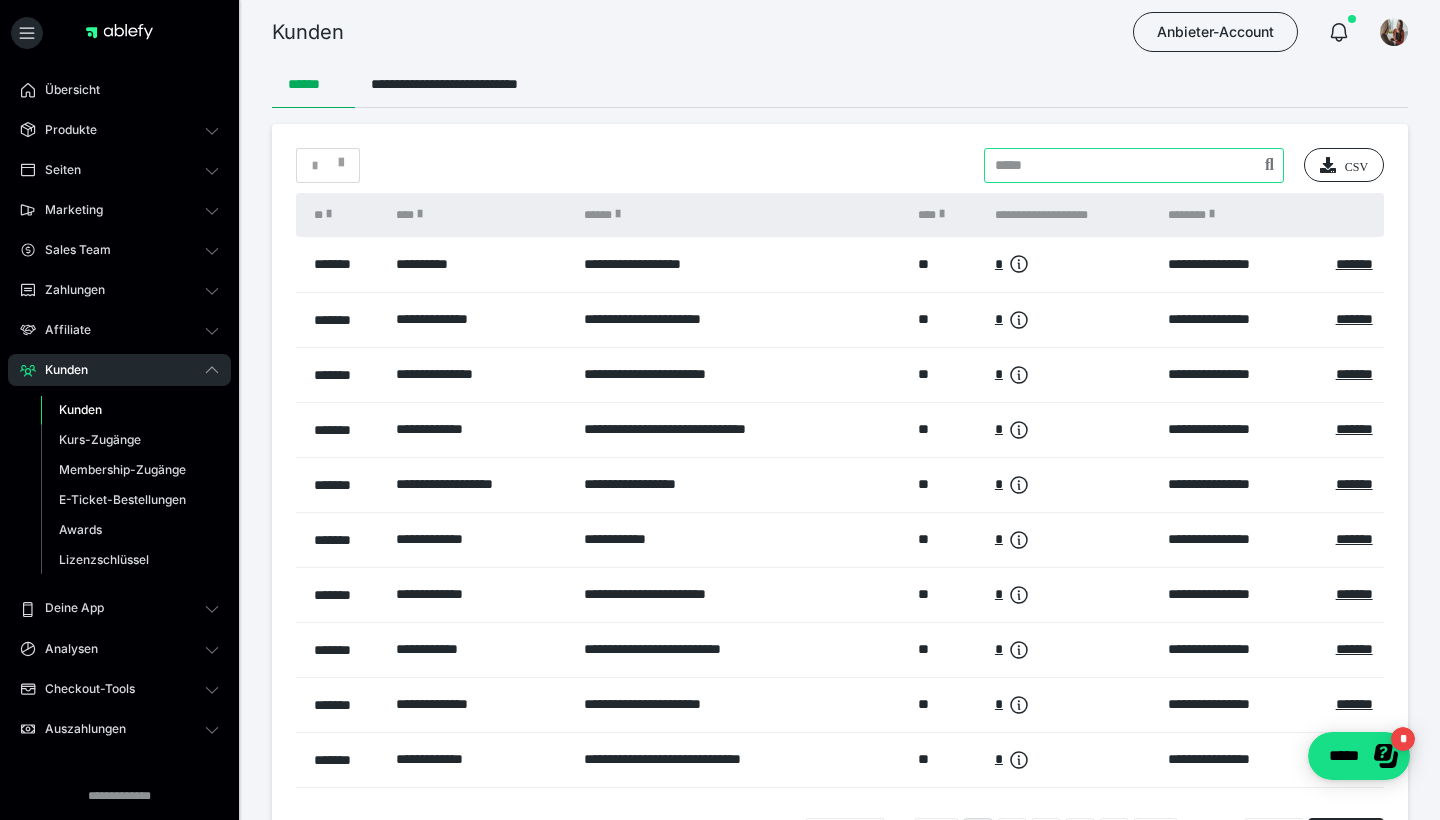 click at bounding box center (1134, 165) 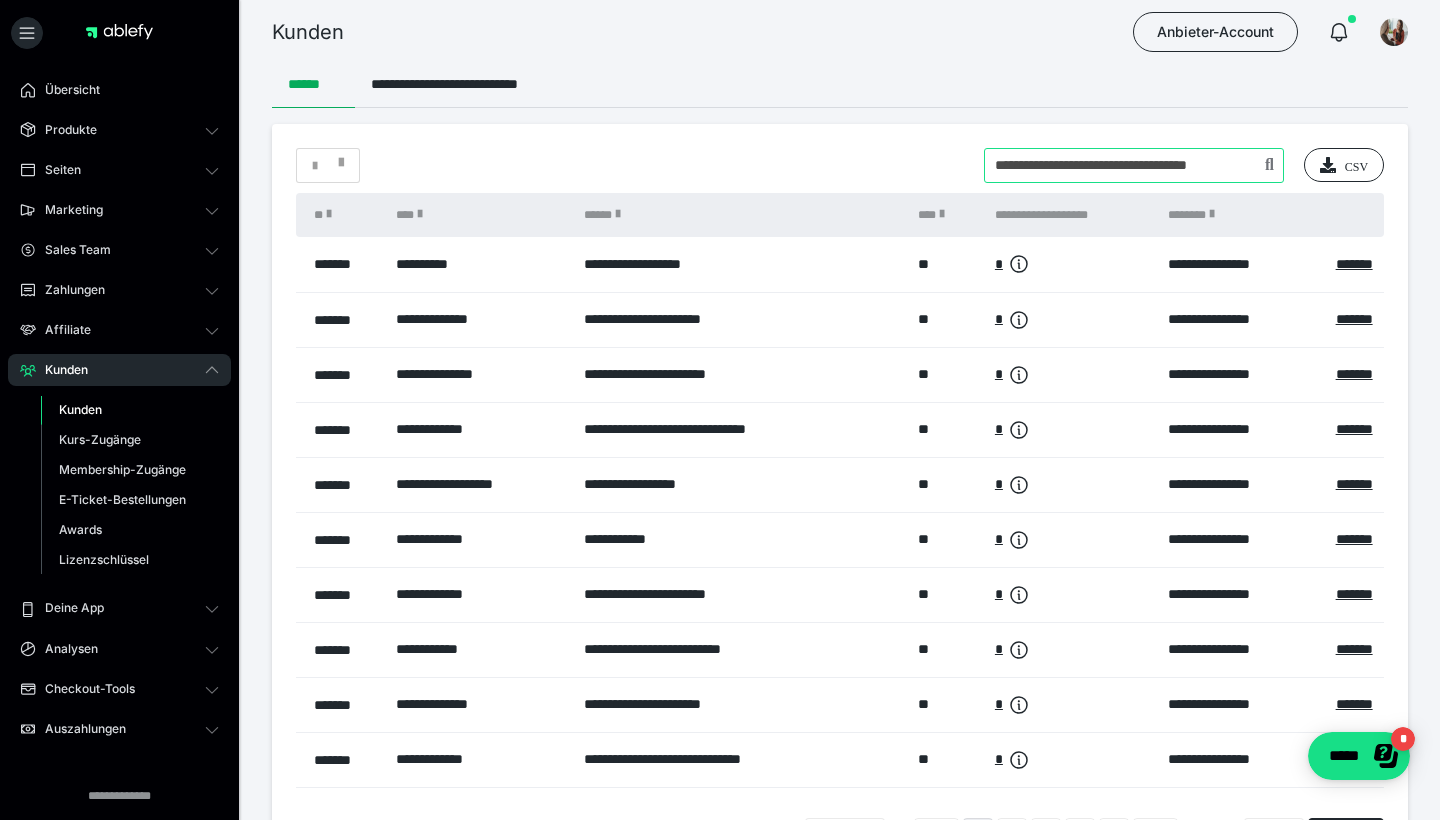 drag, startPoint x: 1083, startPoint y: 164, endPoint x: 1254, endPoint y: 168, distance: 171.04678 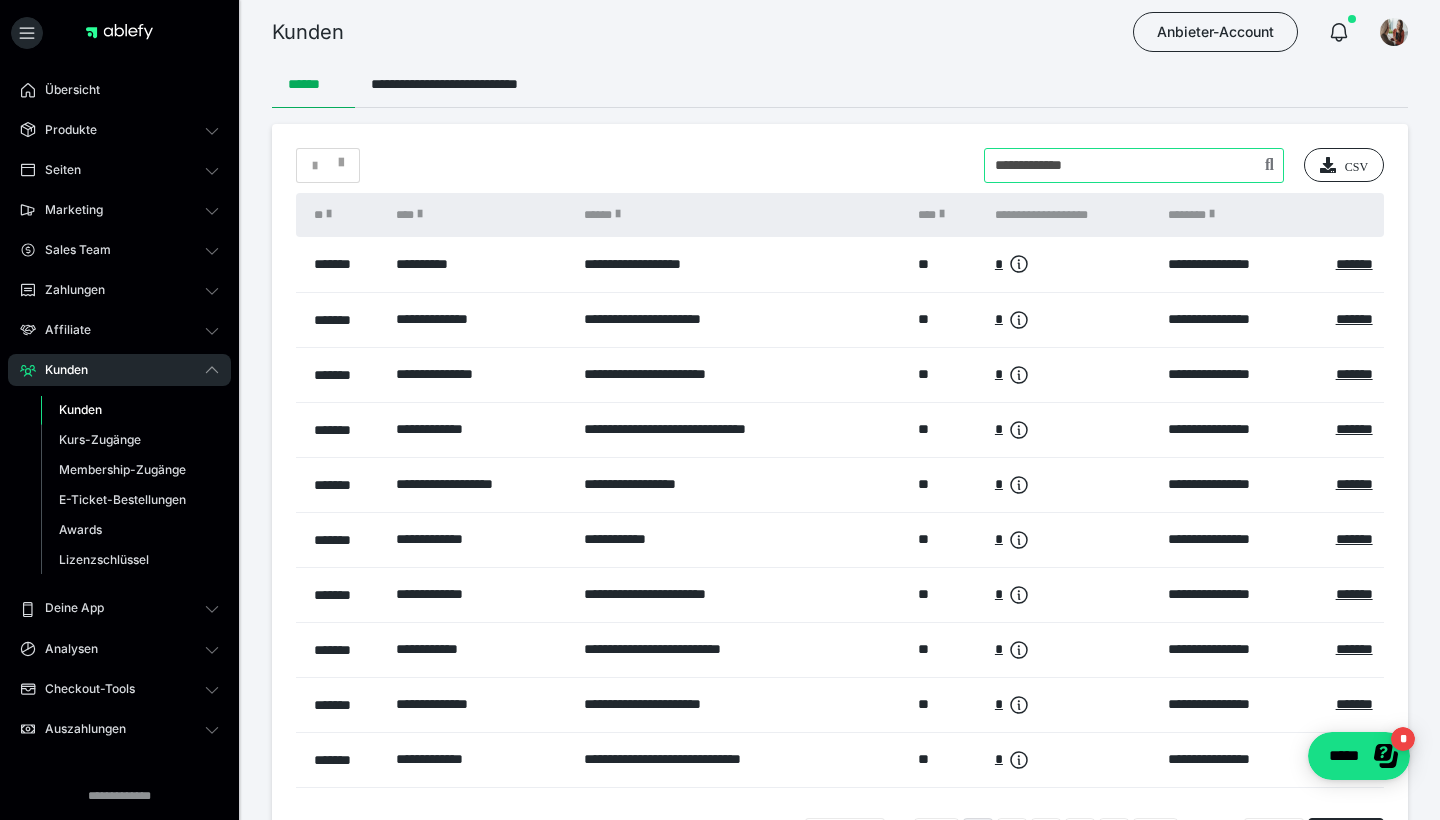 type on "**********" 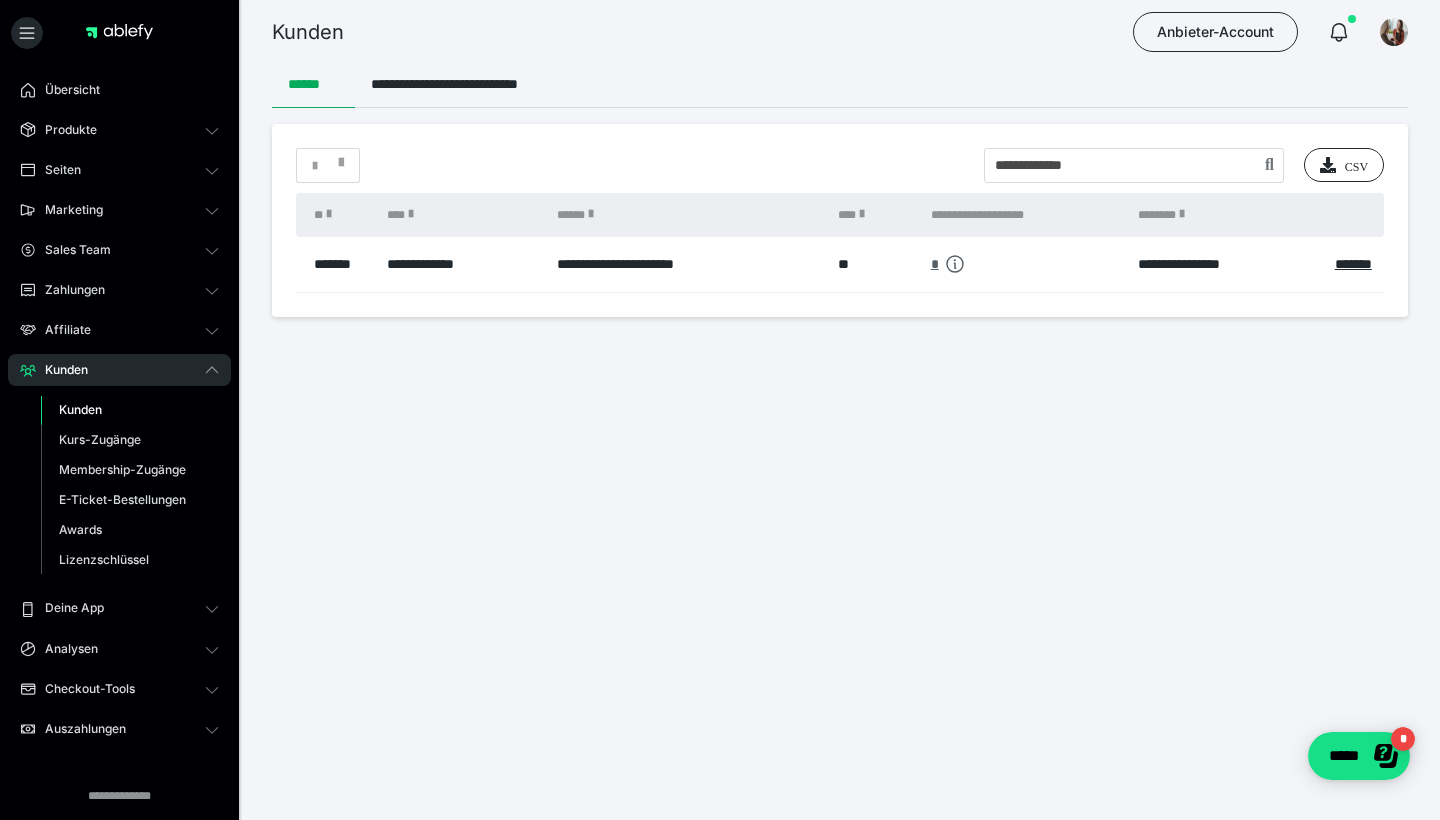 click on "*" at bounding box center [935, 264] 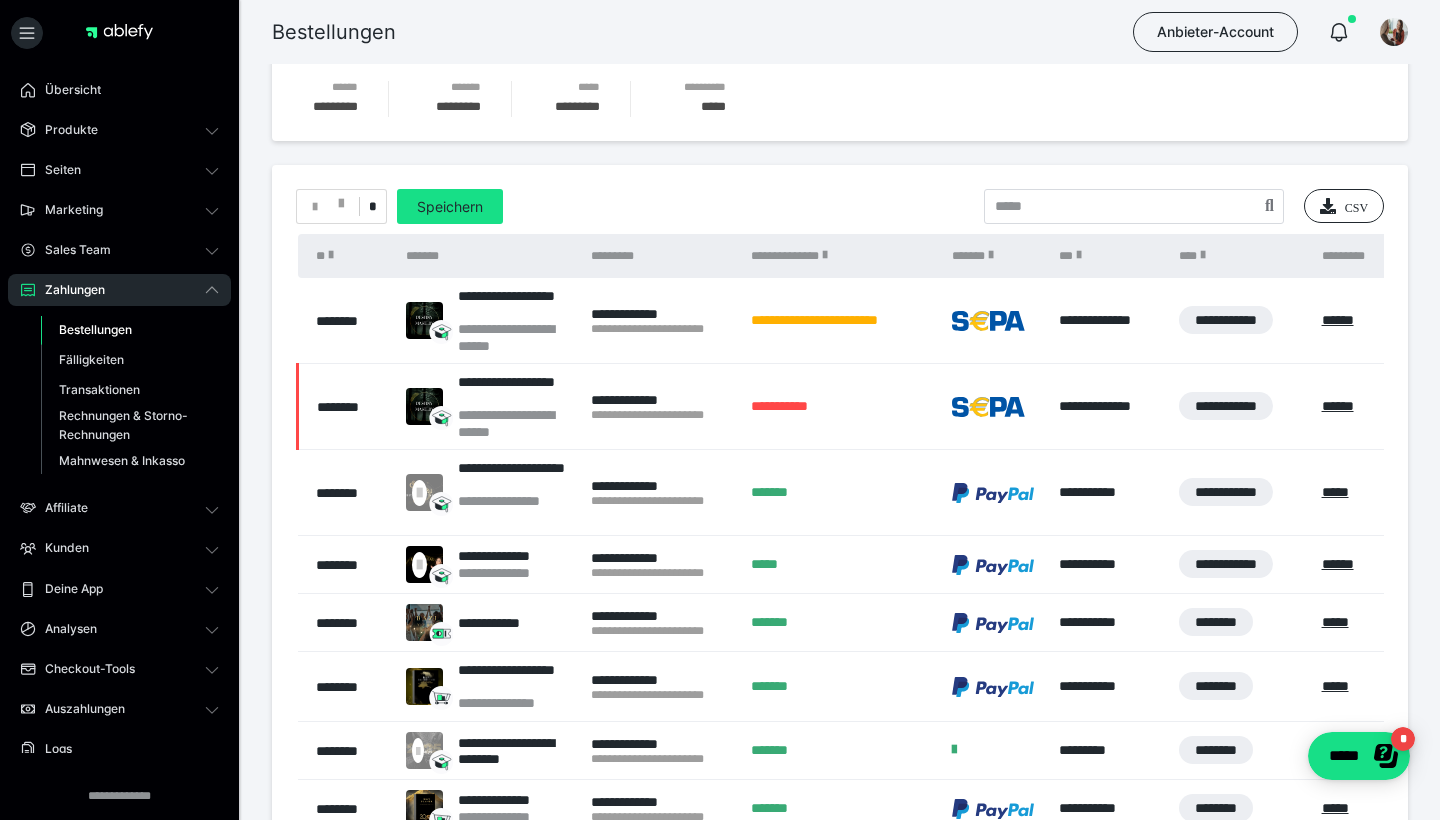 scroll, scrollTop: 315, scrollLeft: 0, axis: vertical 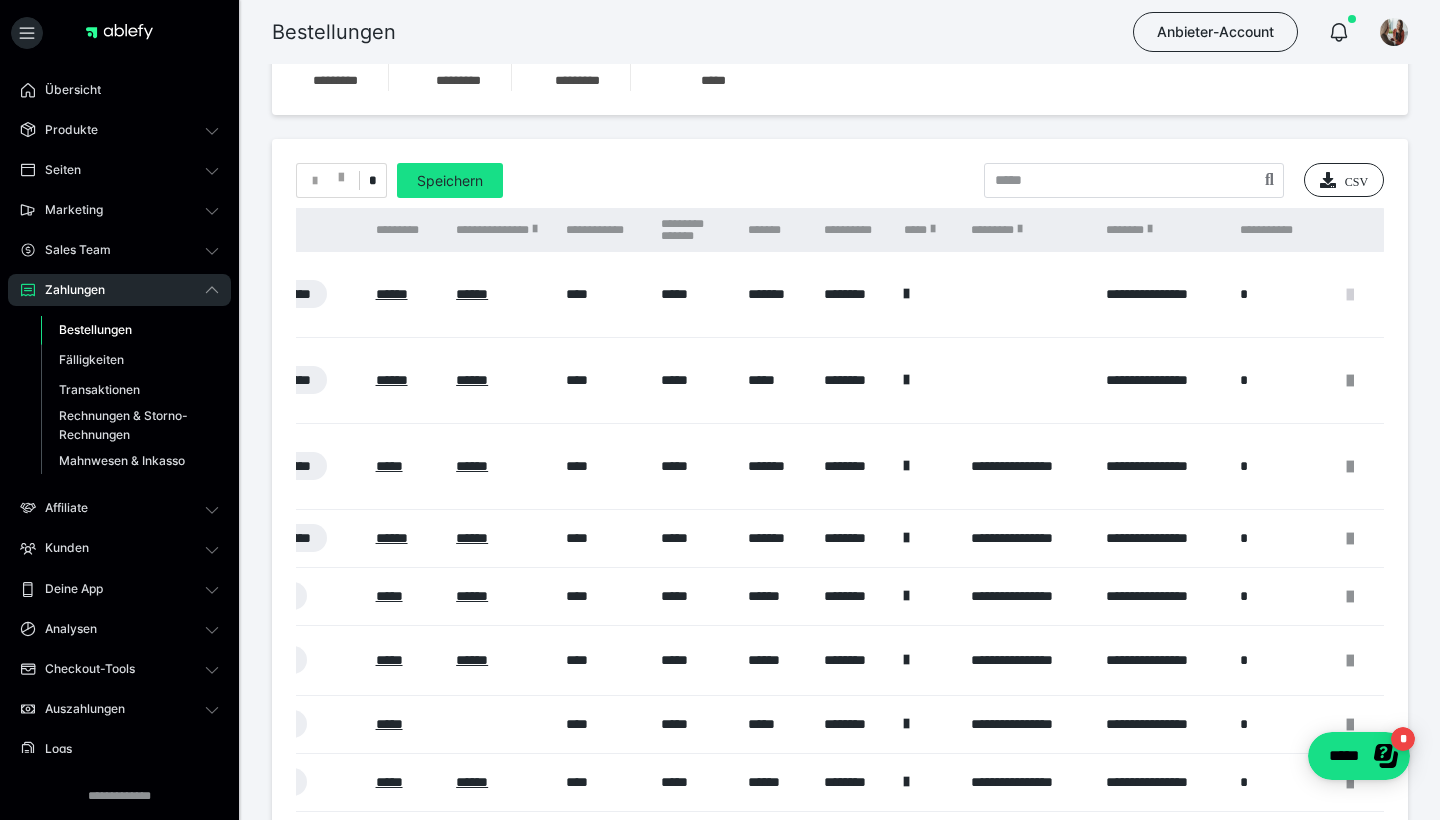 click at bounding box center [1350, 295] 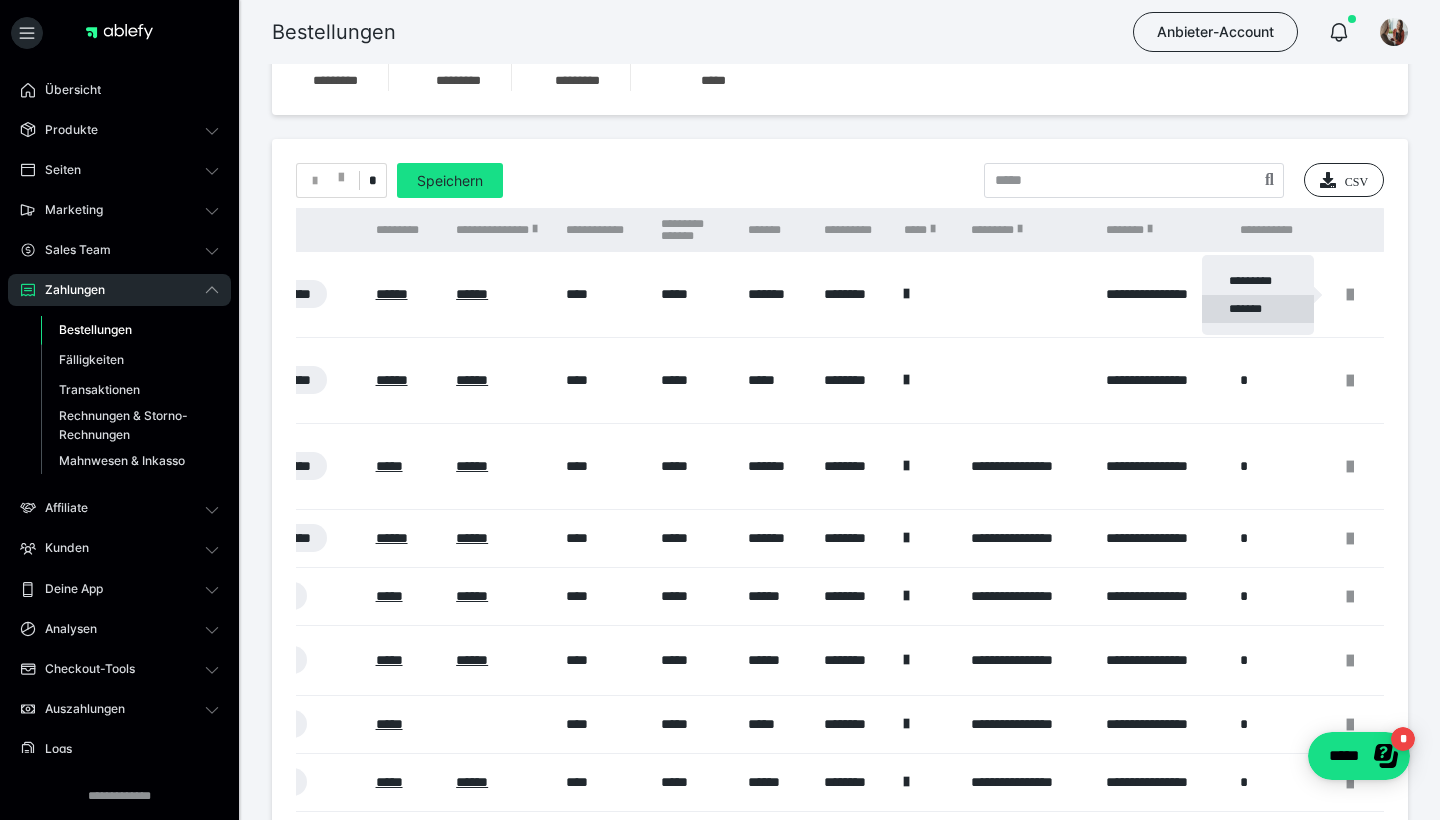 click on "*******" at bounding box center (1258, 309) 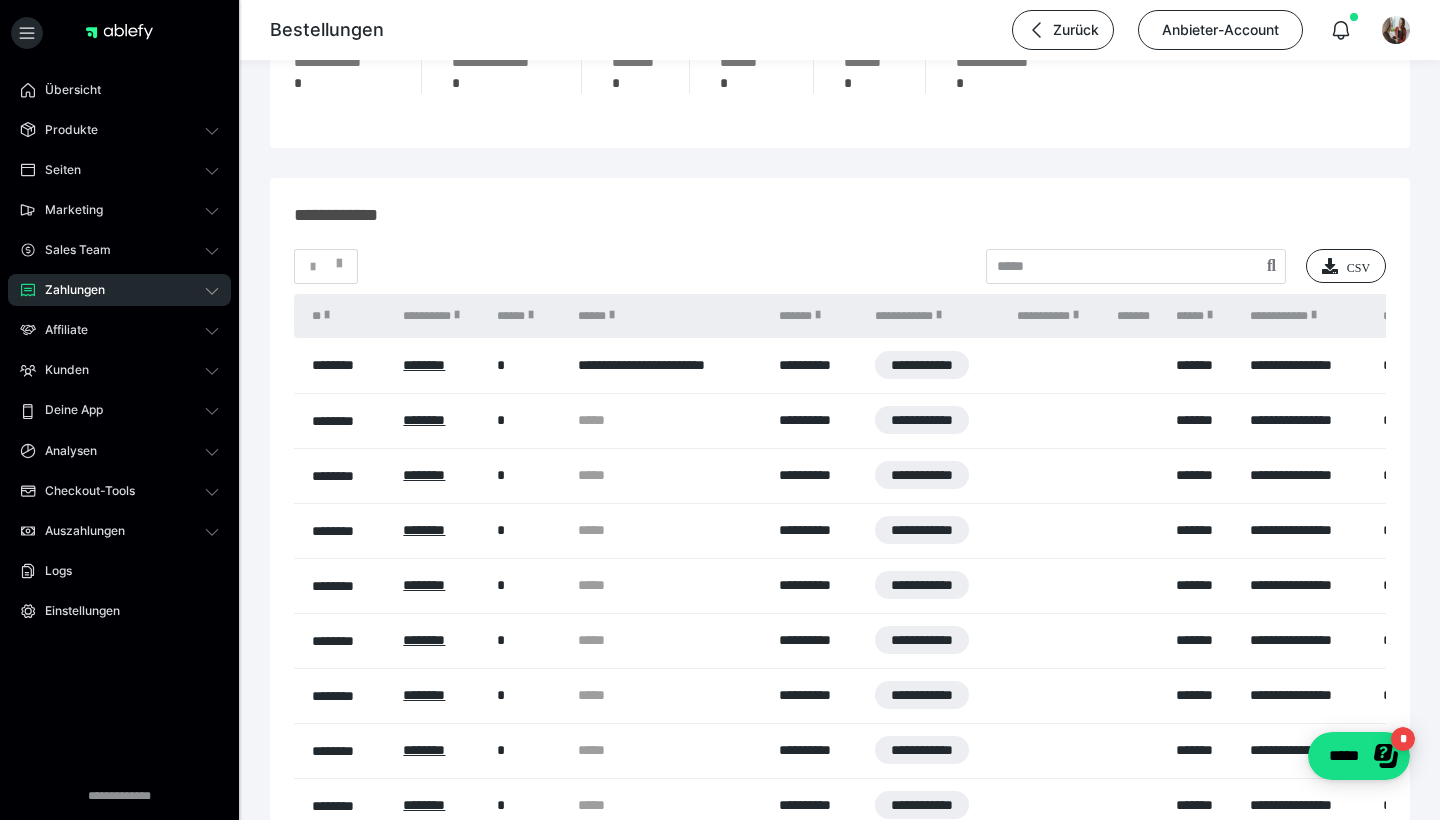 scroll, scrollTop: 1203, scrollLeft: 0, axis: vertical 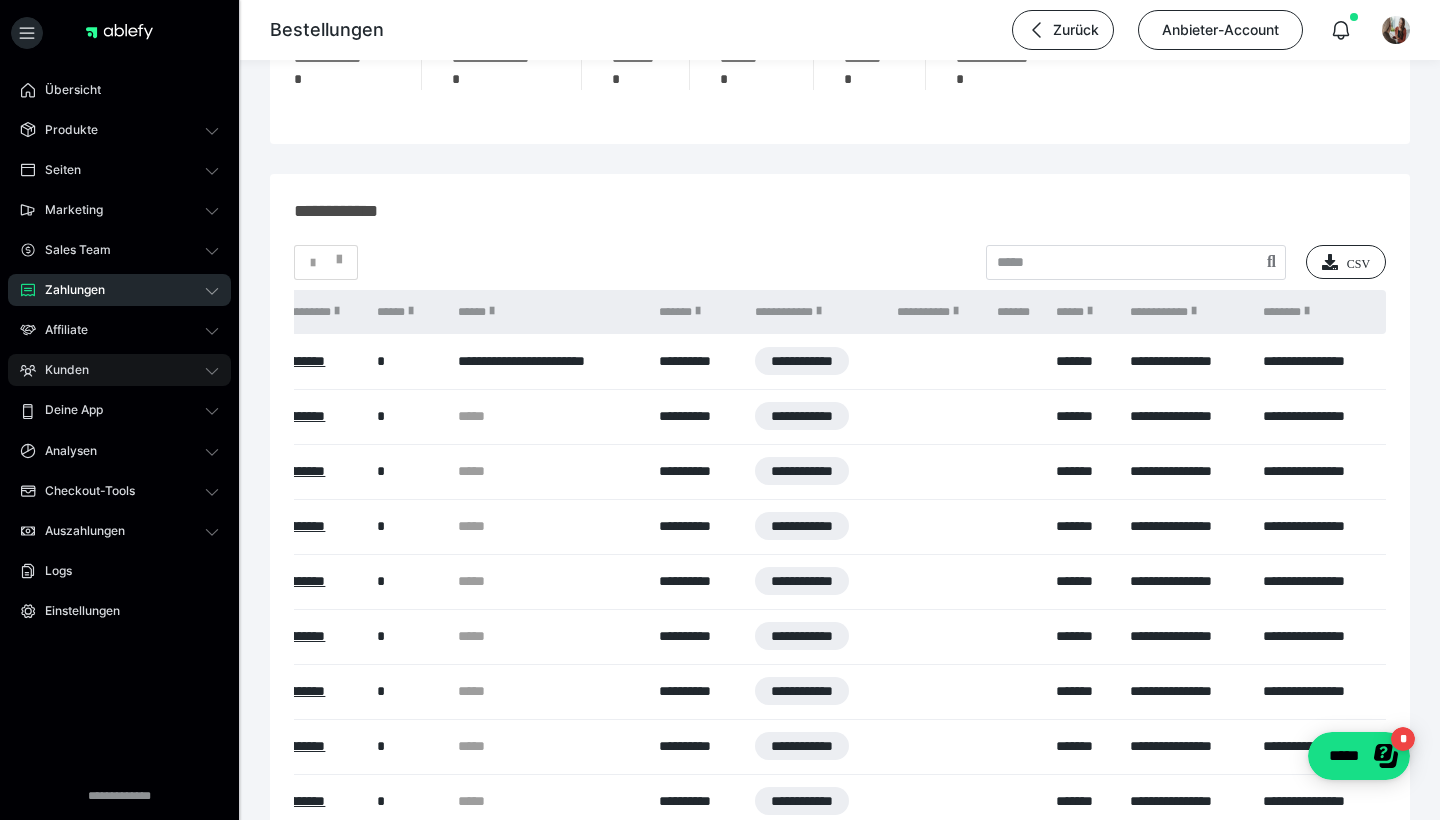 click on "Kunden" at bounding box center [119, 370] 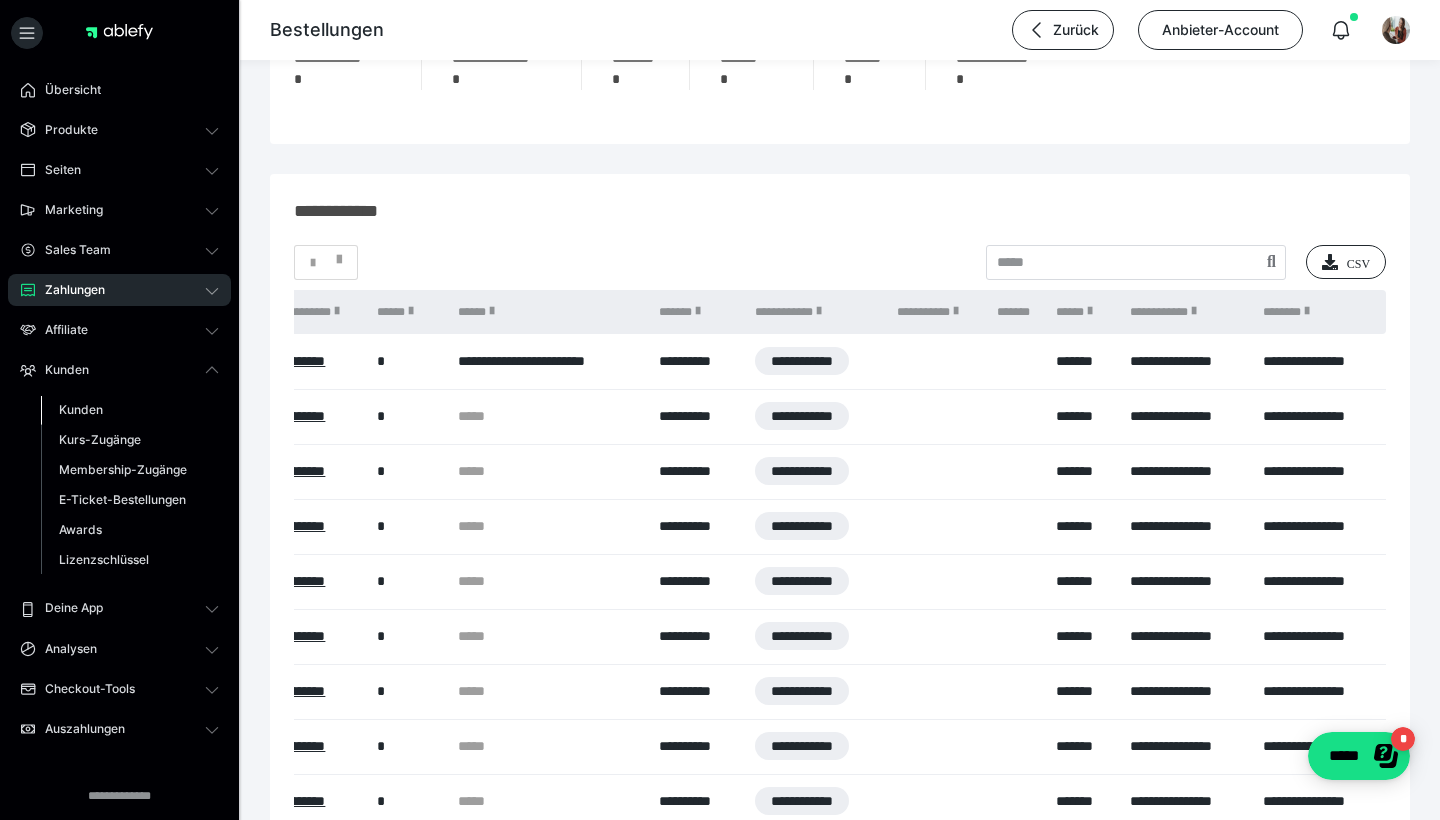 click on "Kunden" at bounding box center [130, 410] 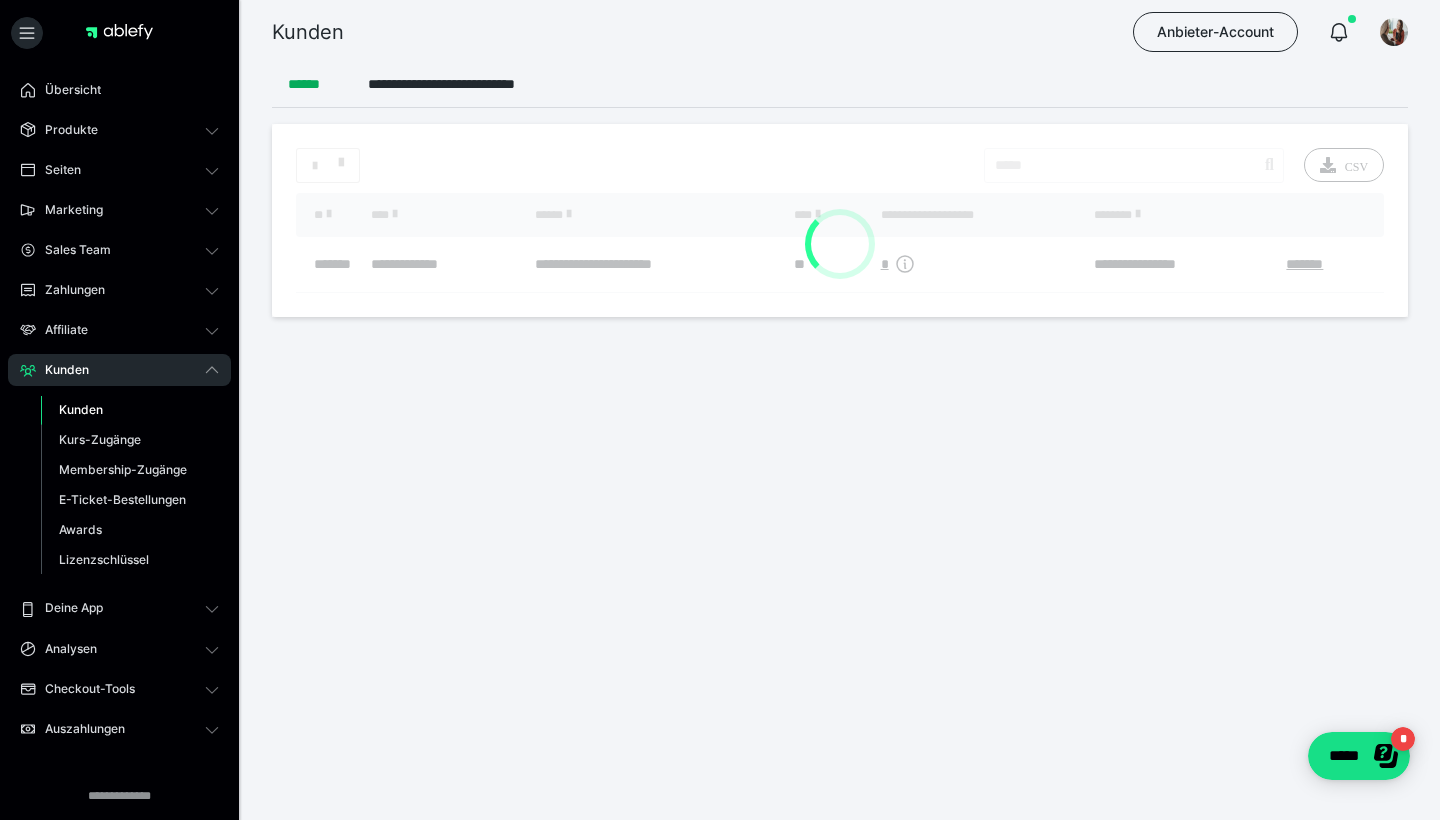 scroll, scrollTop: 0, scrollLeft: 0, axis: both 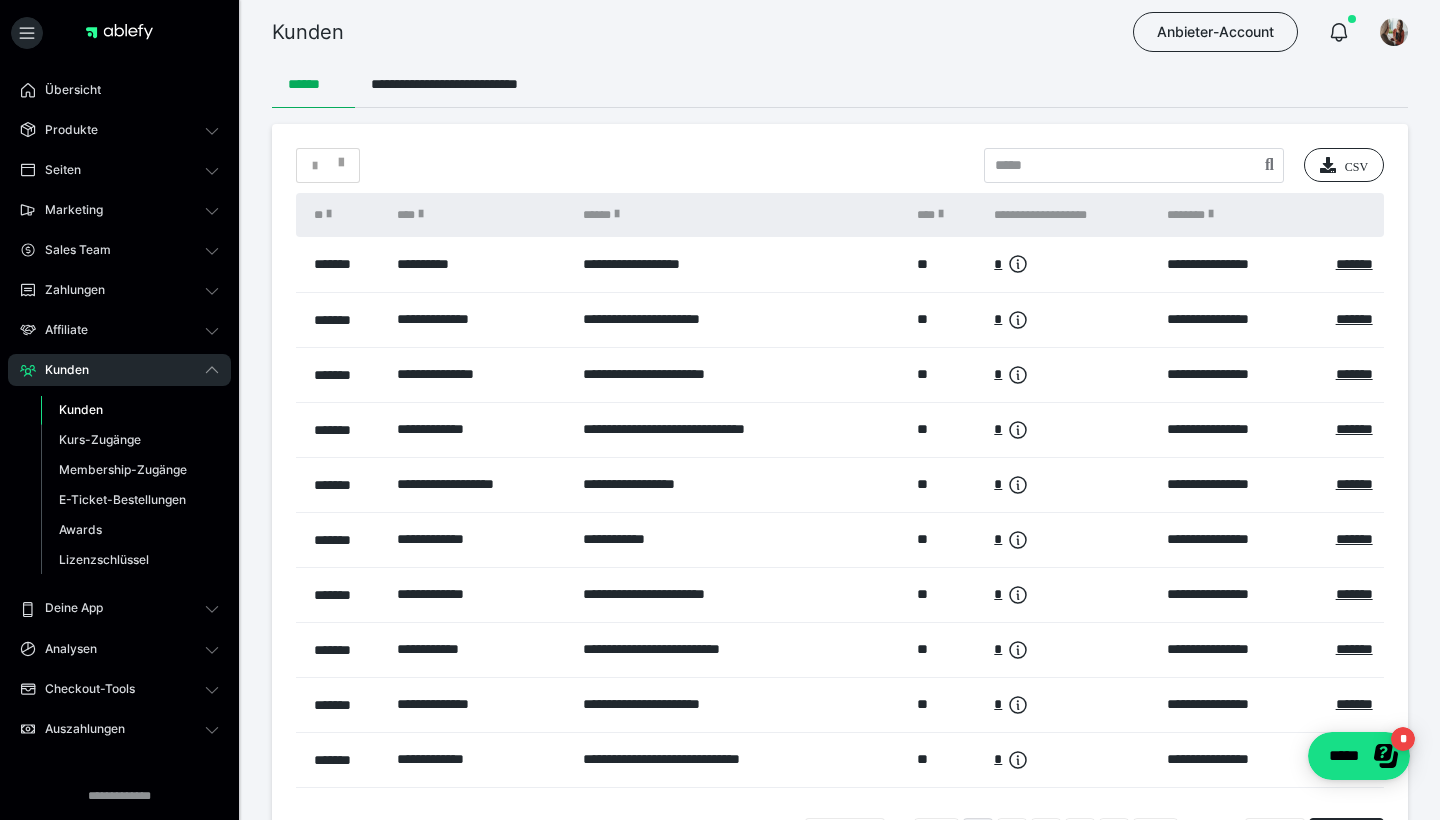 click on "**********" at bounding box center [840, 498] 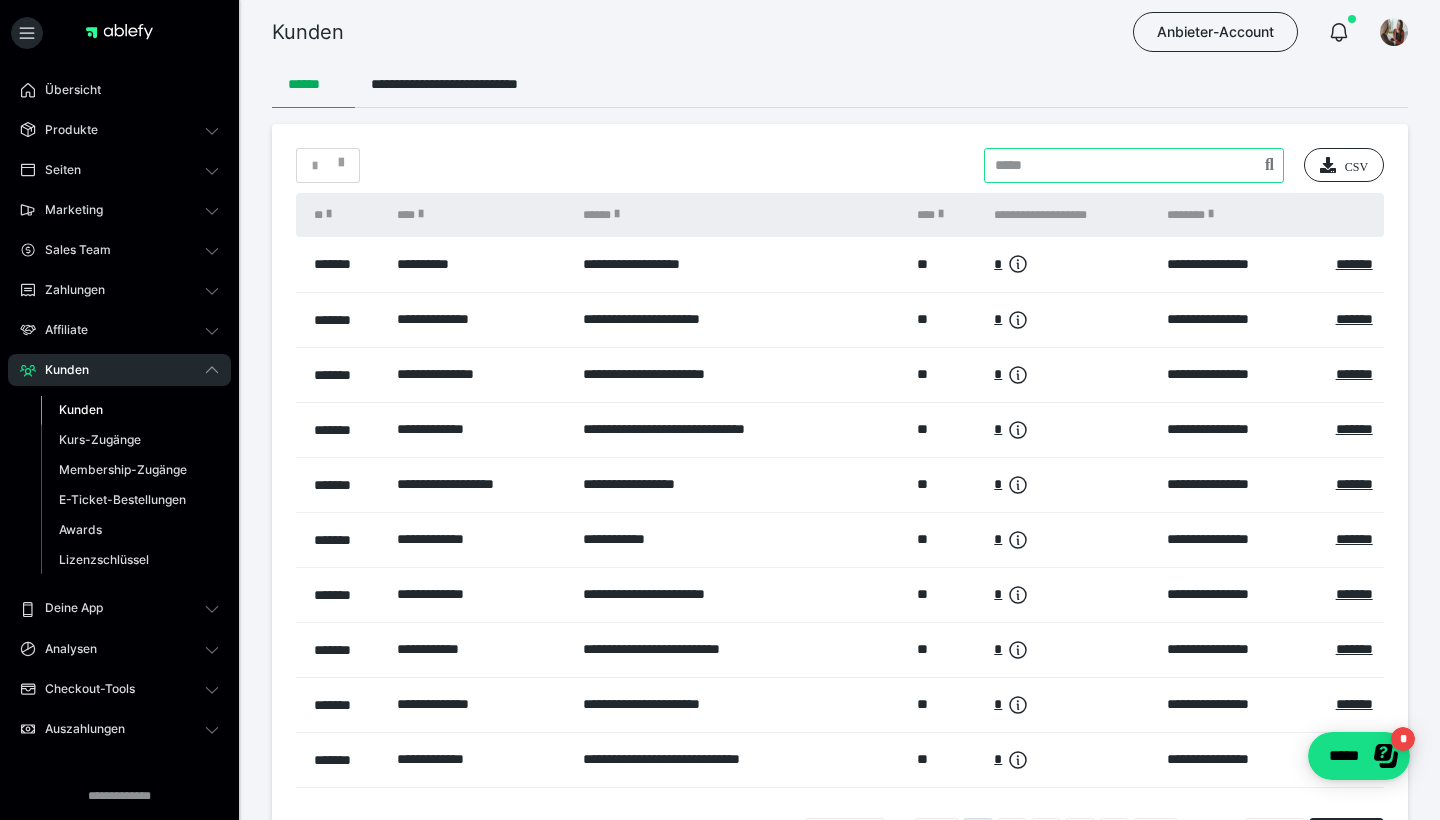 click at bounding box center (1134, 165) 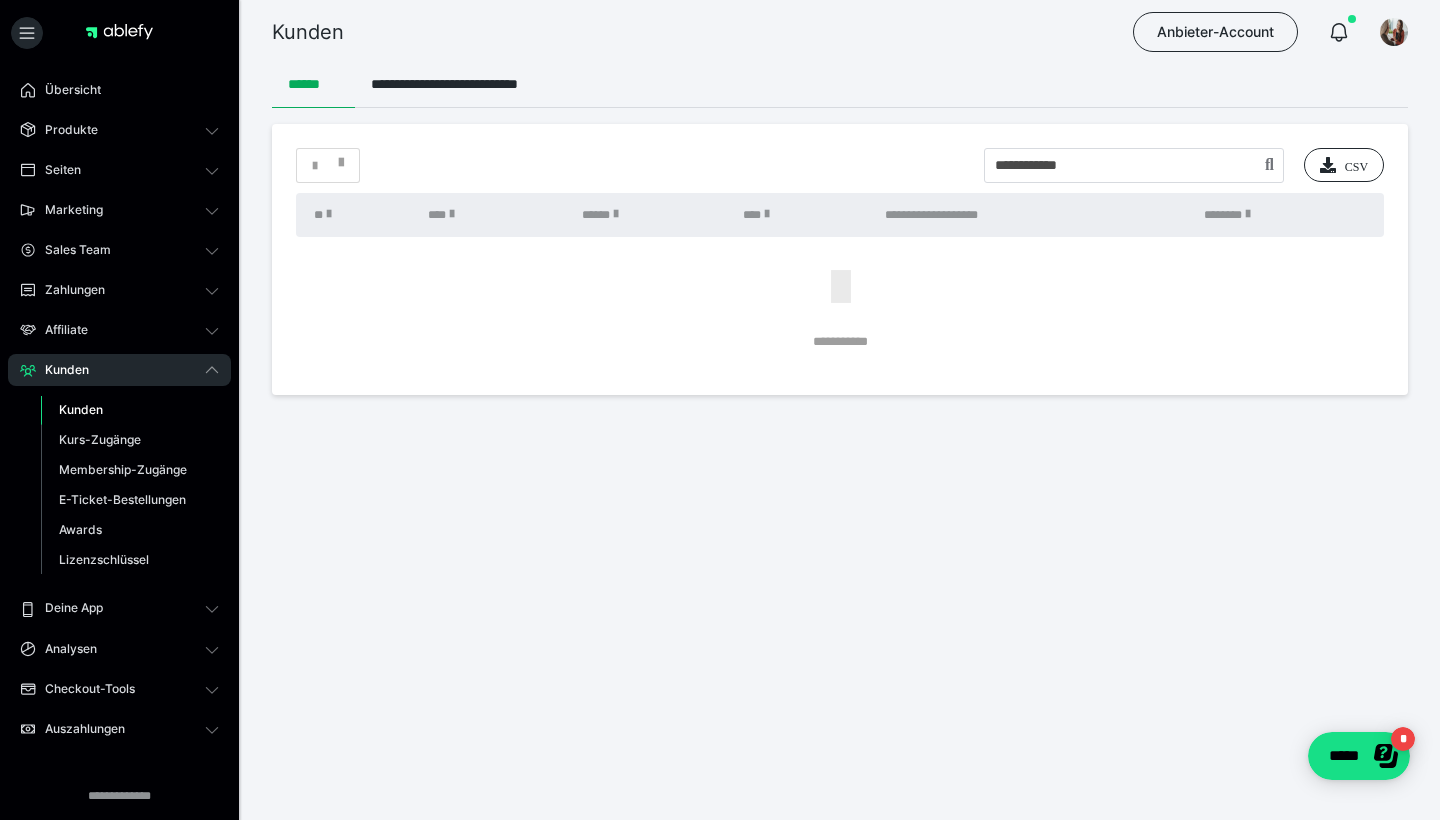 click on "Kunden" at bounding box center (130, 410) 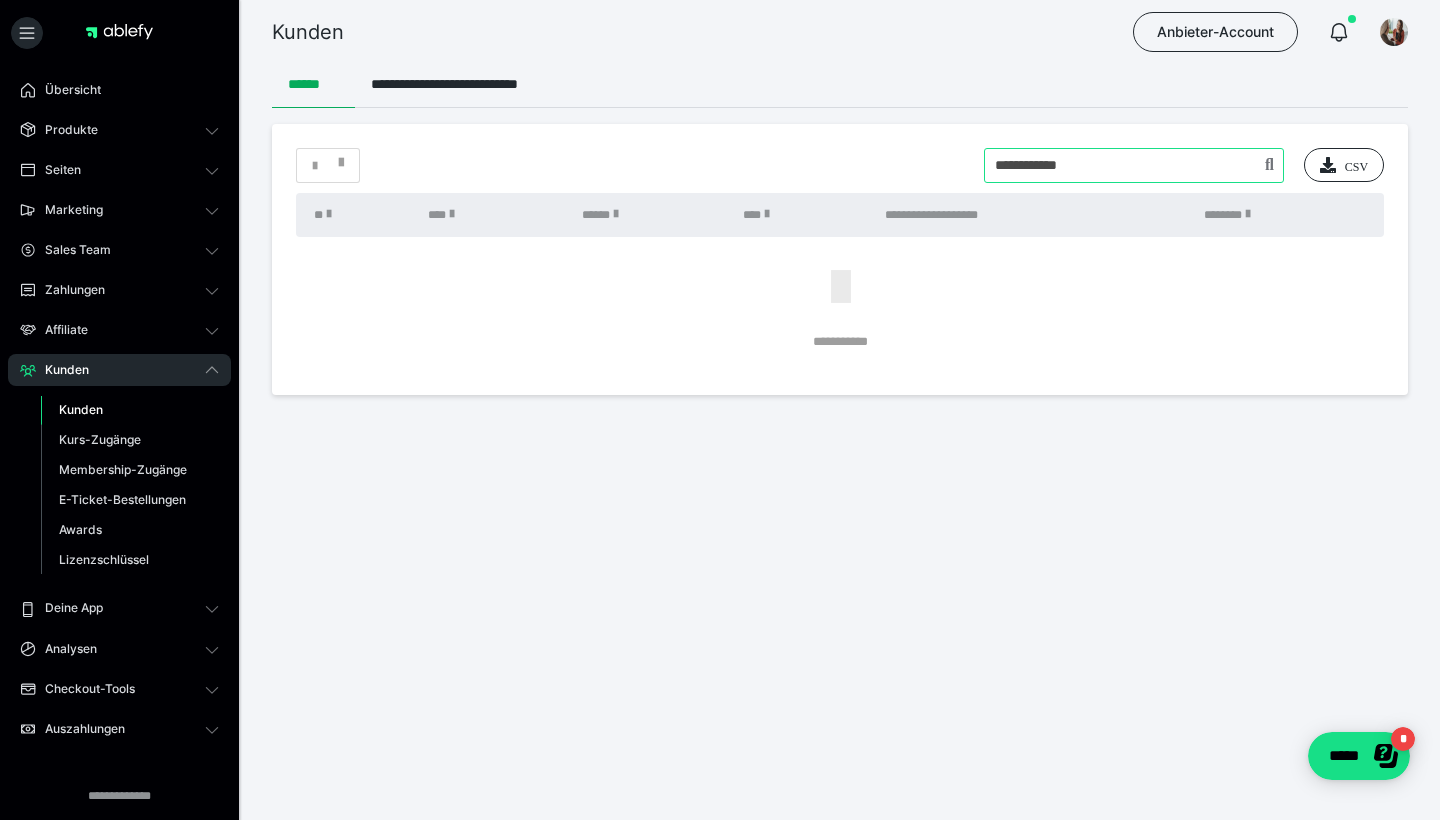 click at bounding box center [1134, 165] 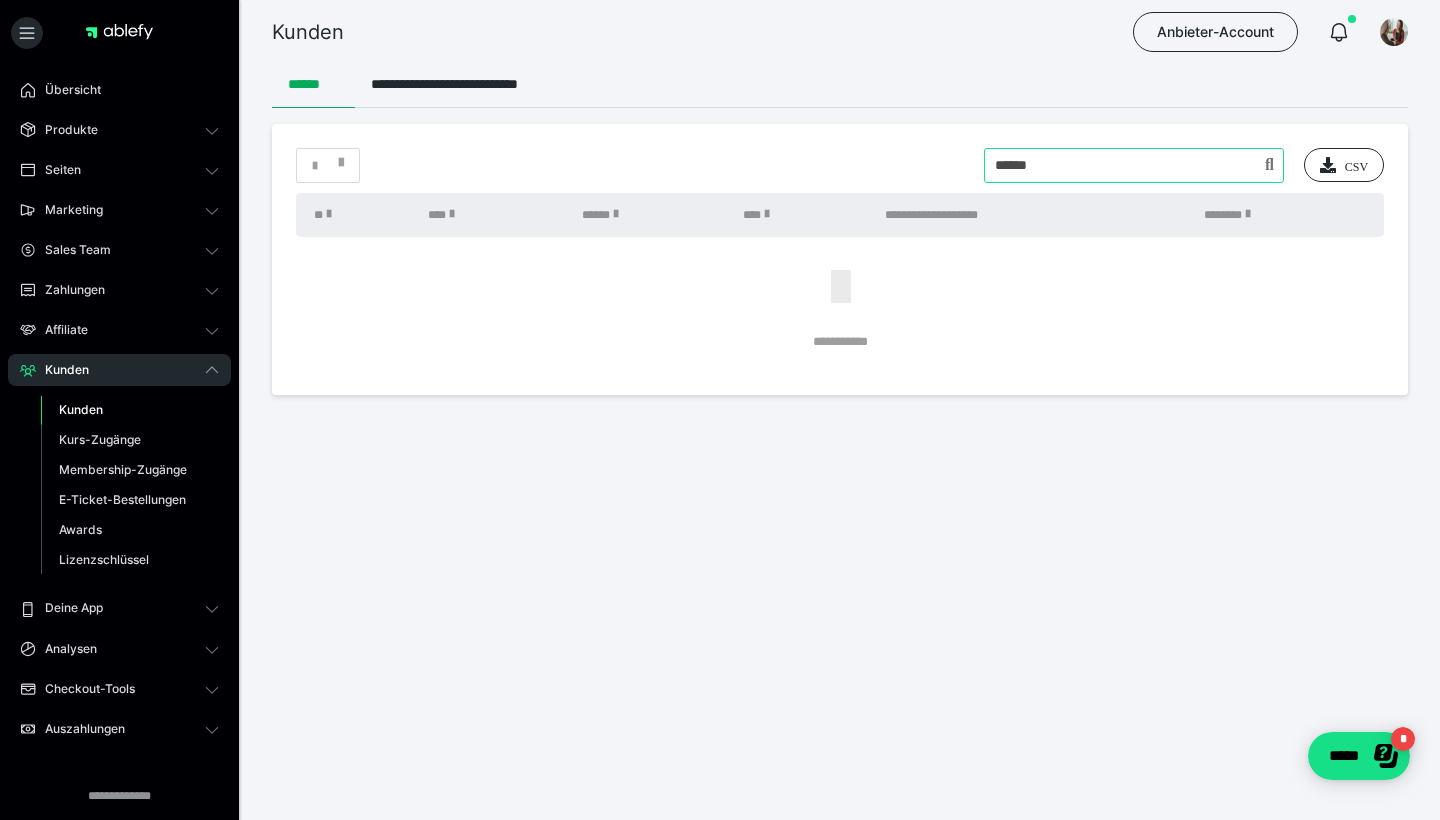 type on "*****" 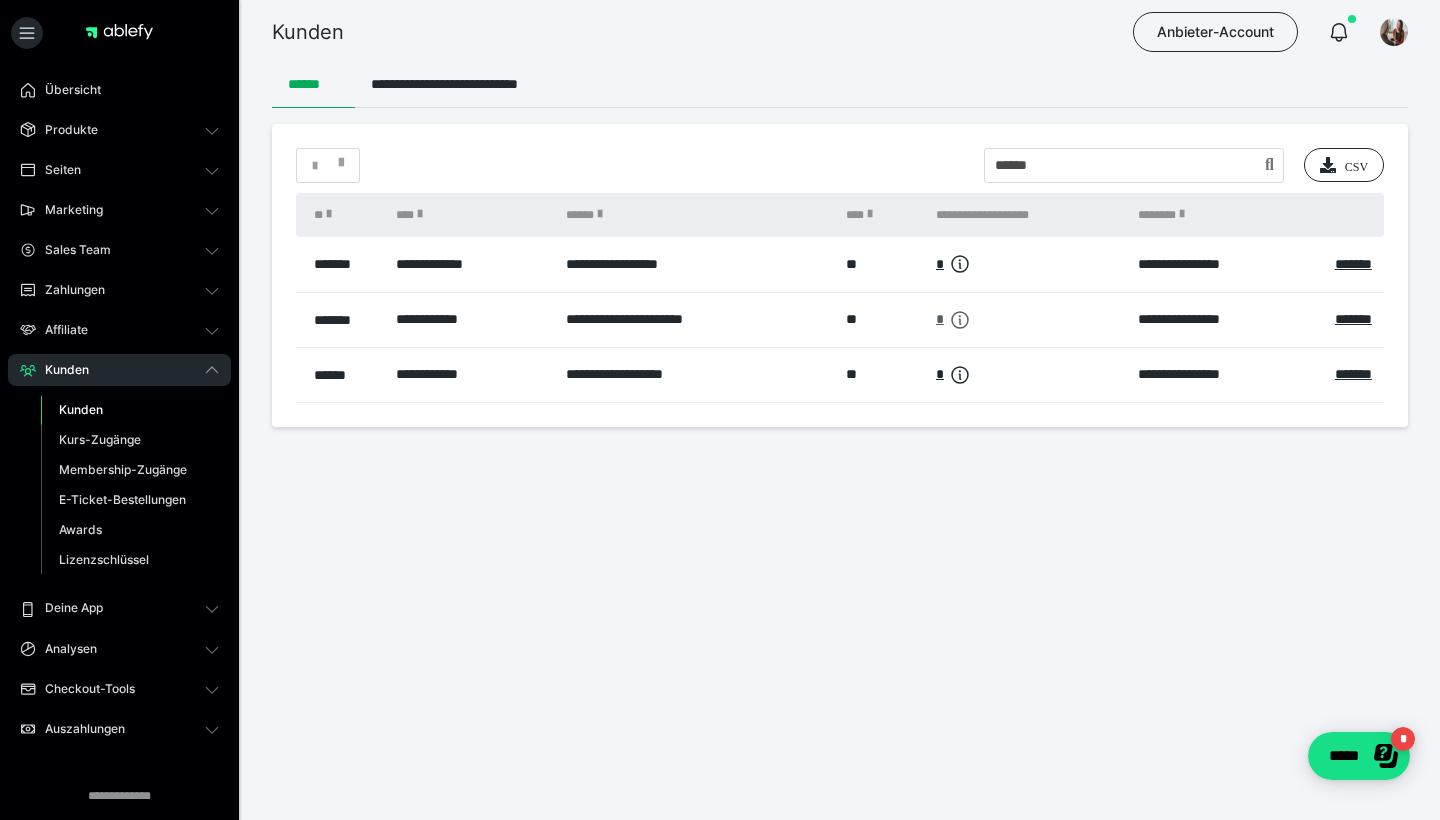 click on "*" at bounding box center [940, 319] 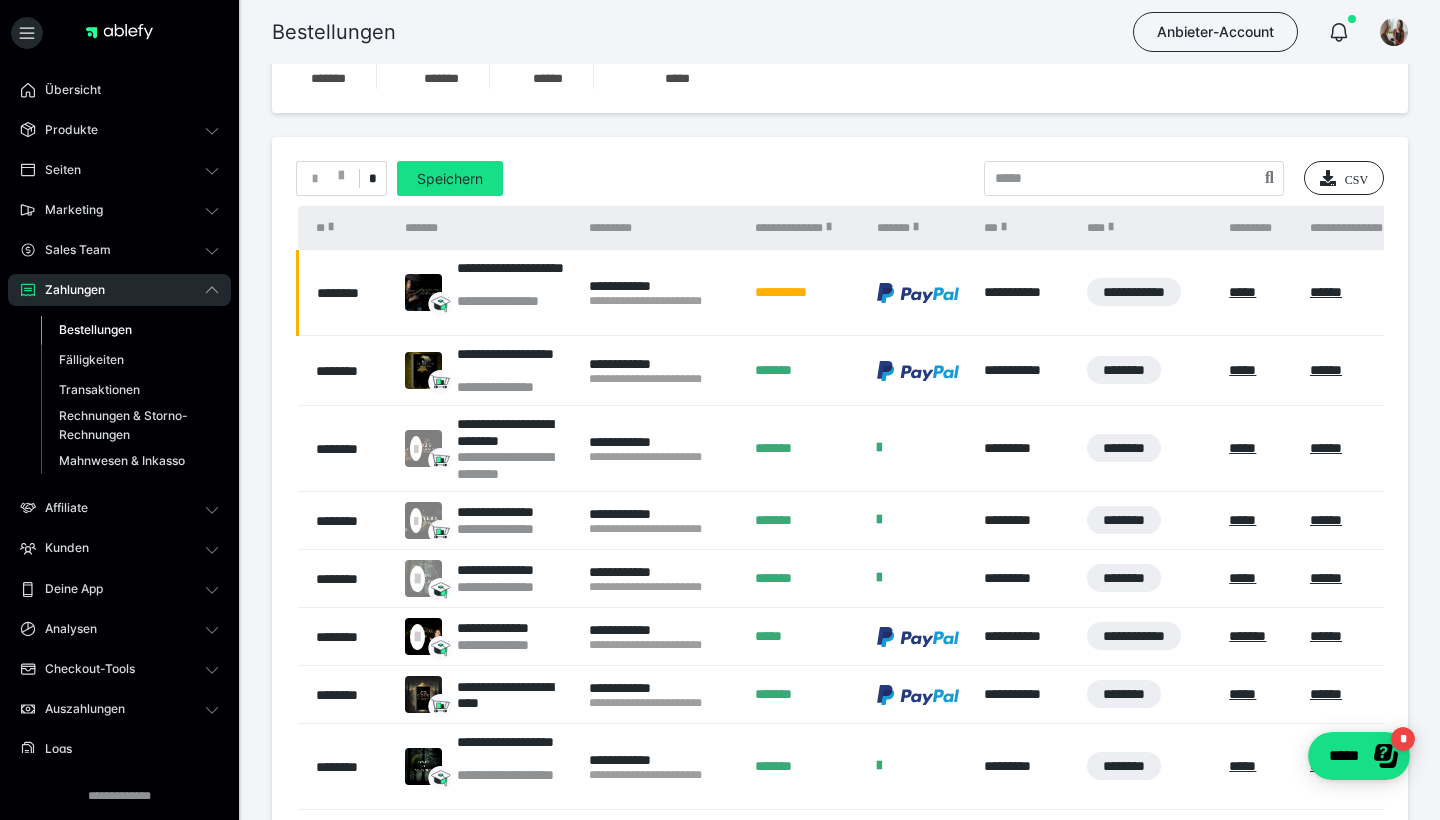 scroll, scrollTop: 303, scrollLeft: 0, axis: vertical 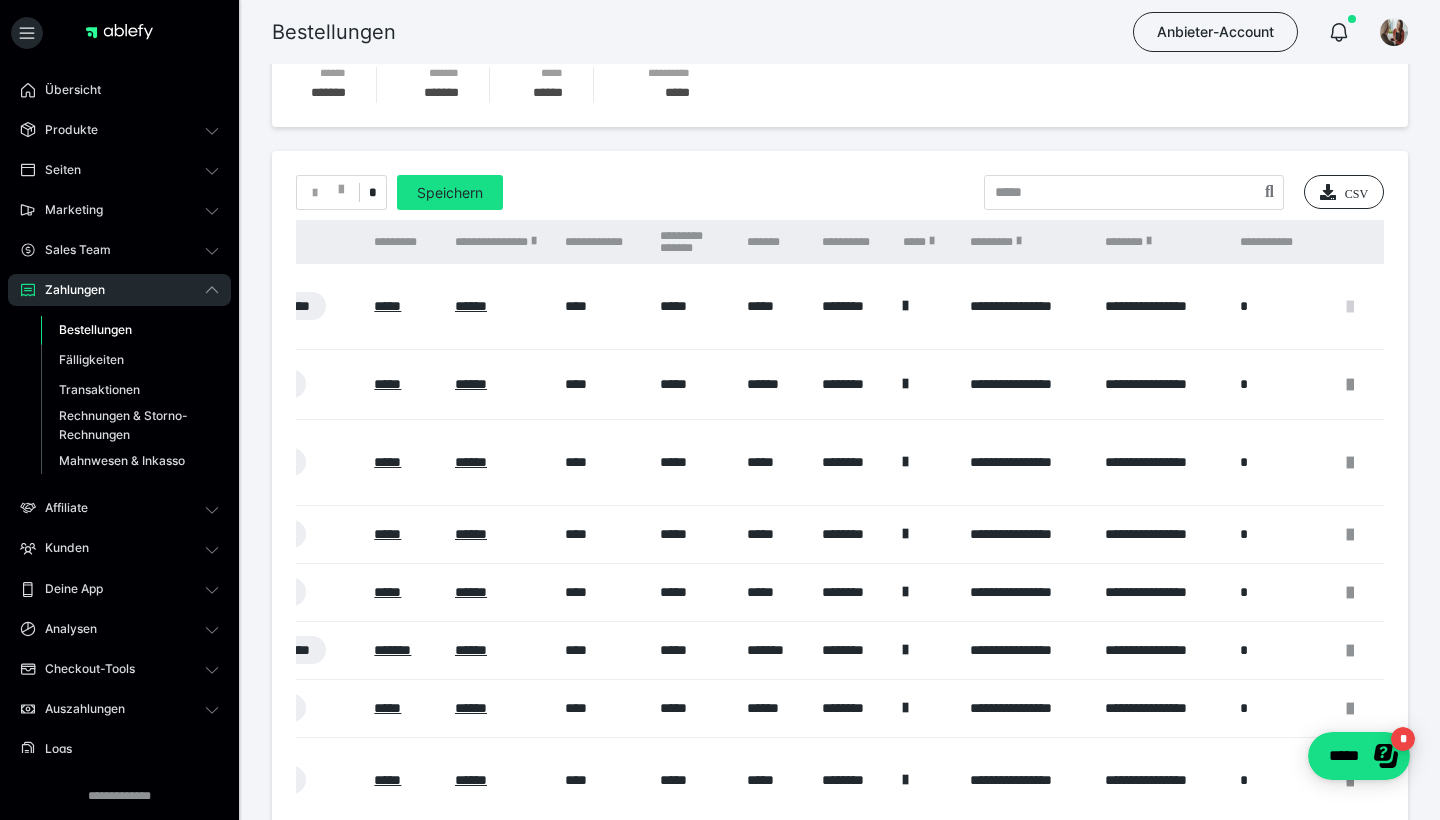 click at bounding box center (1350, 307) 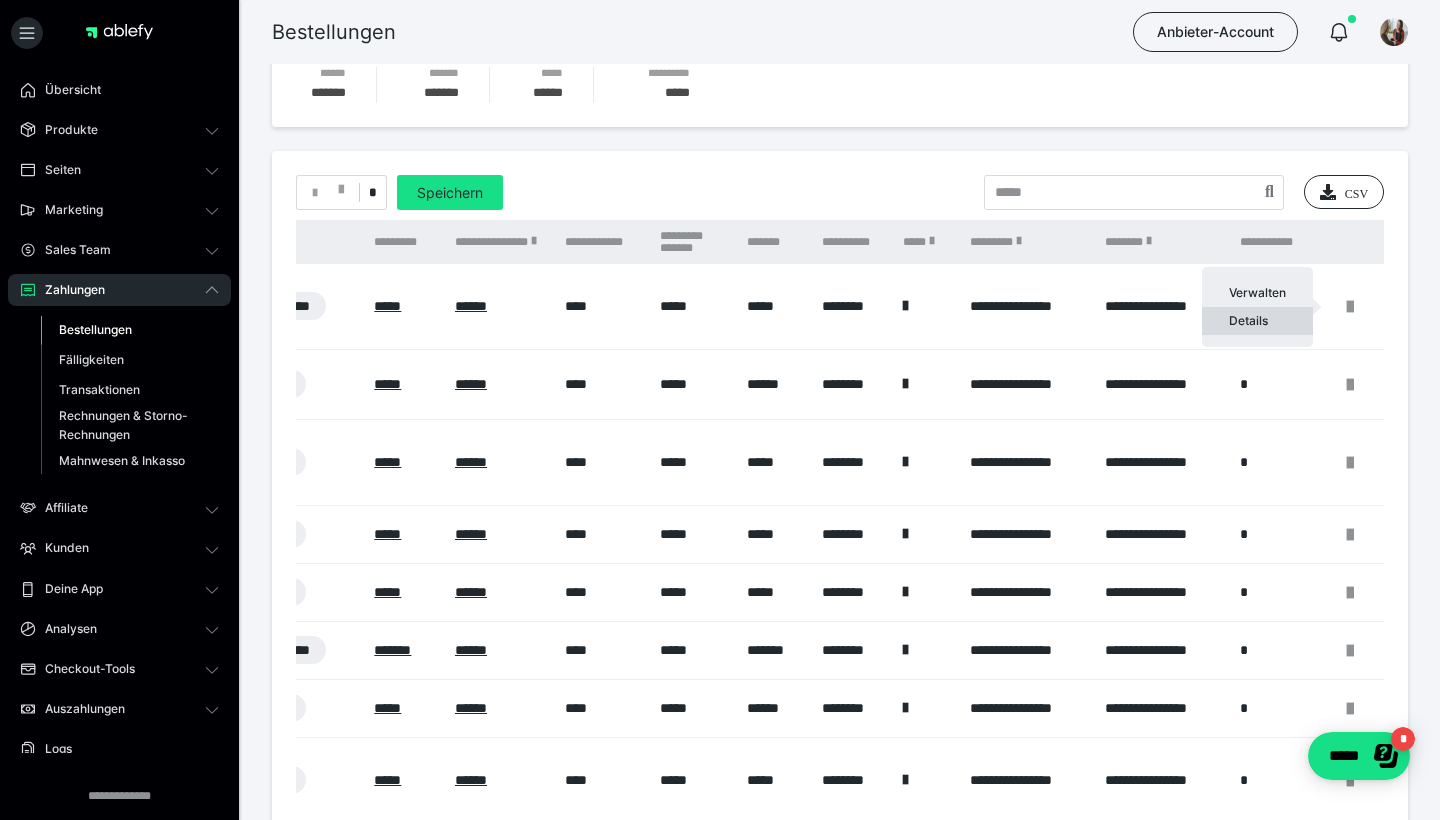 click on "Details" at bounding box center [1257, 321] 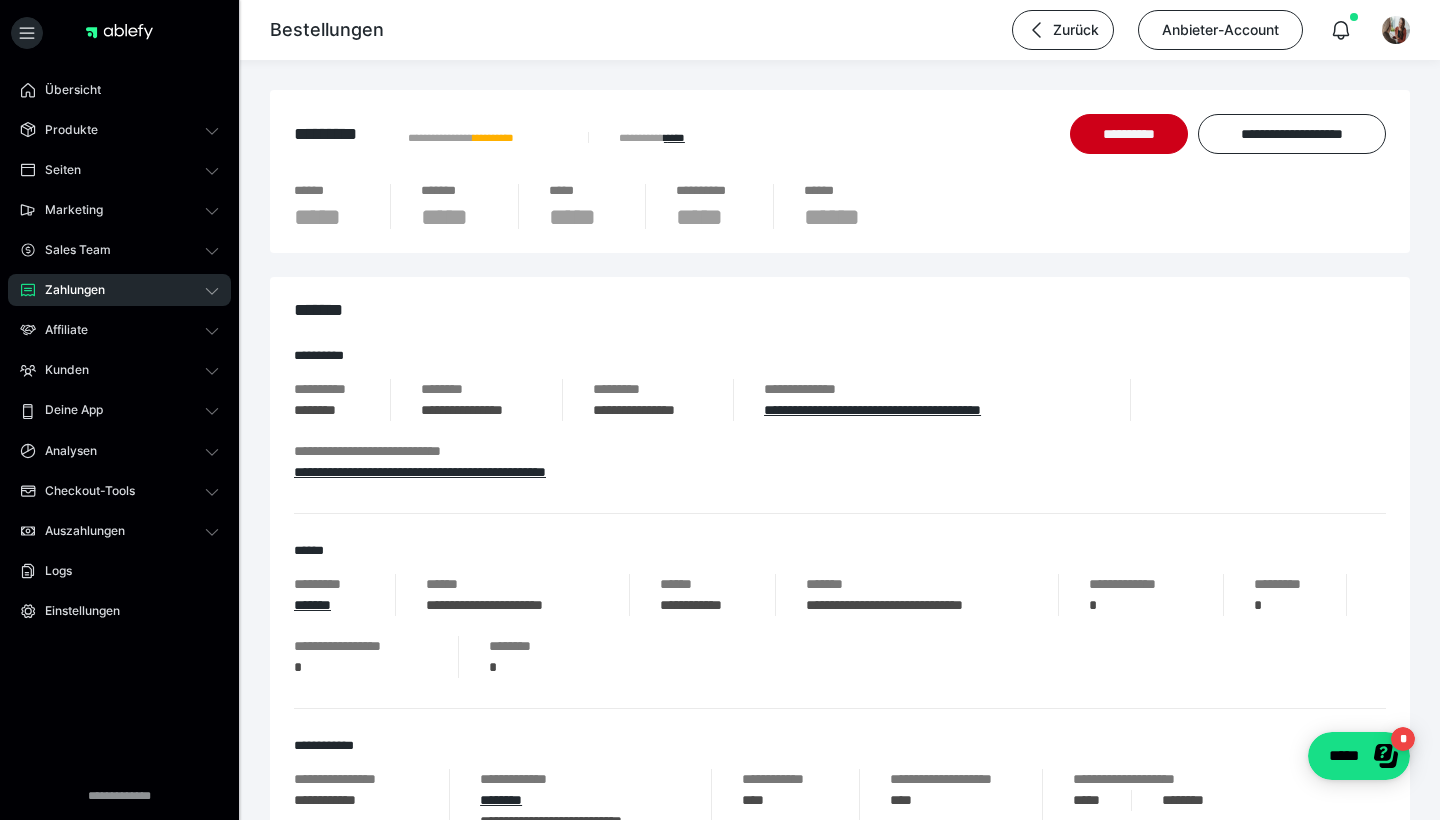 scroll, scrollTop: 0, scrollLeft: 0, axis: both 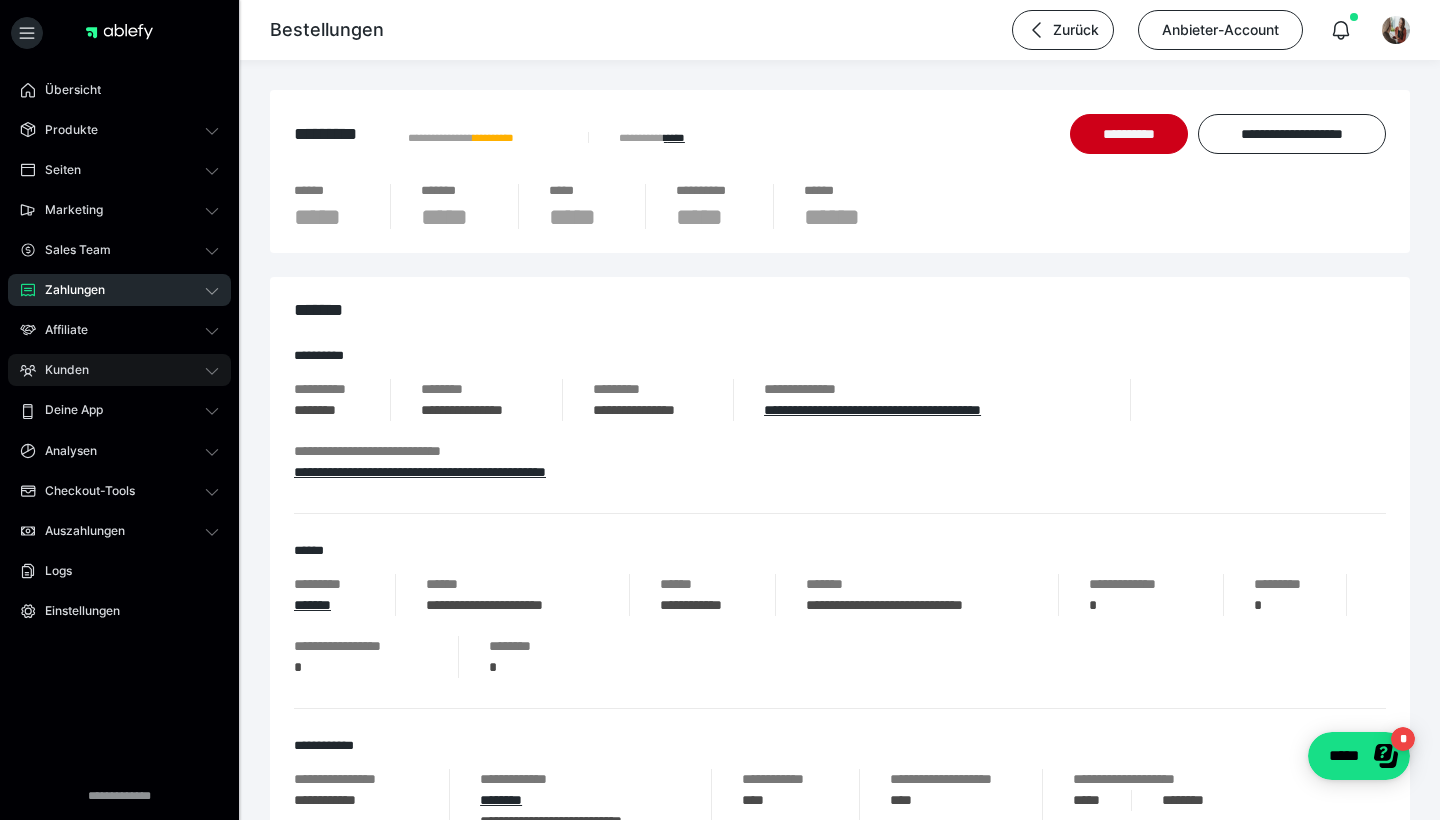 click on "Kunden" at bounding box center (60, 370) 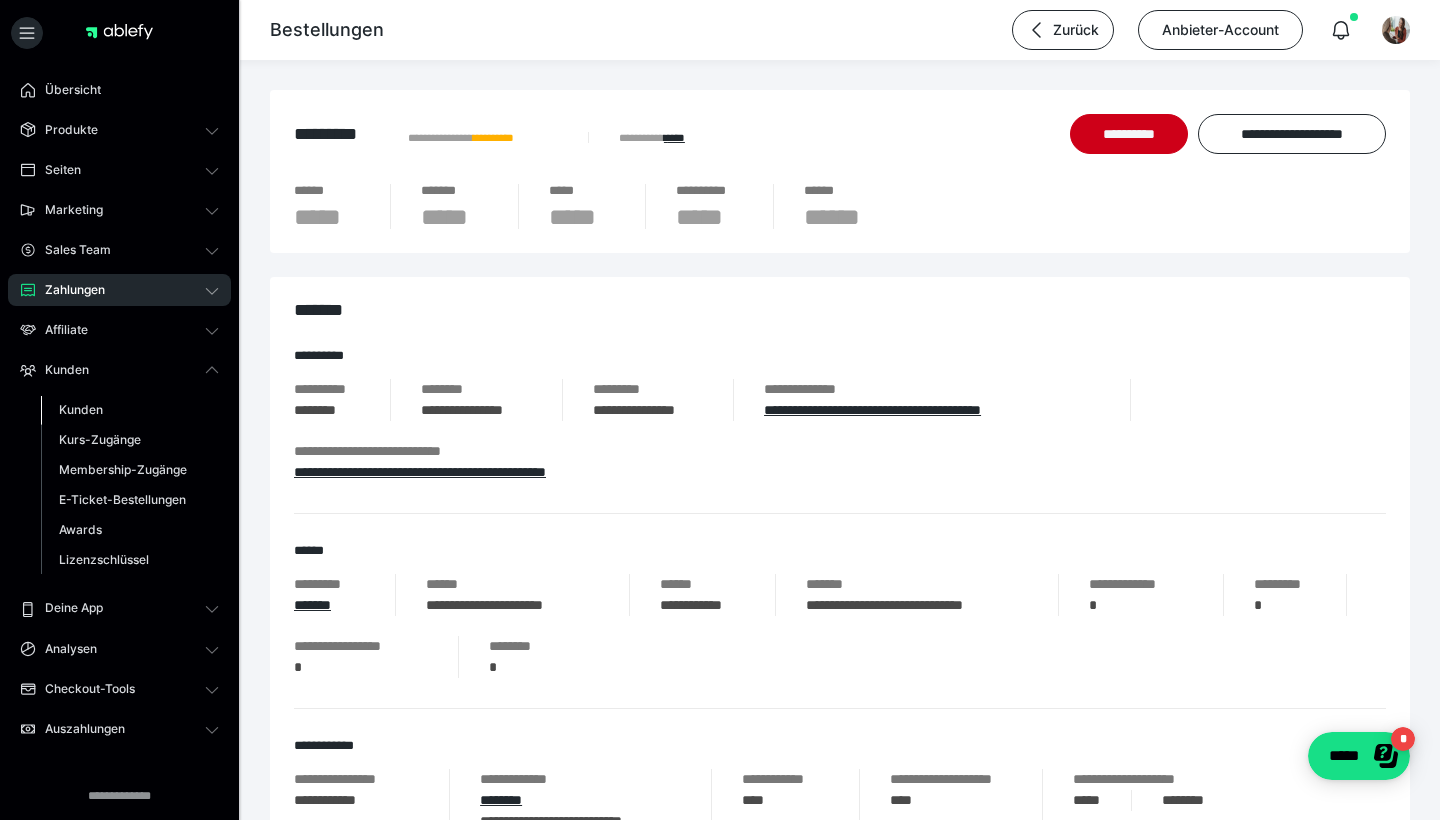 click on "Kunden" at bounding box center (81, 409) 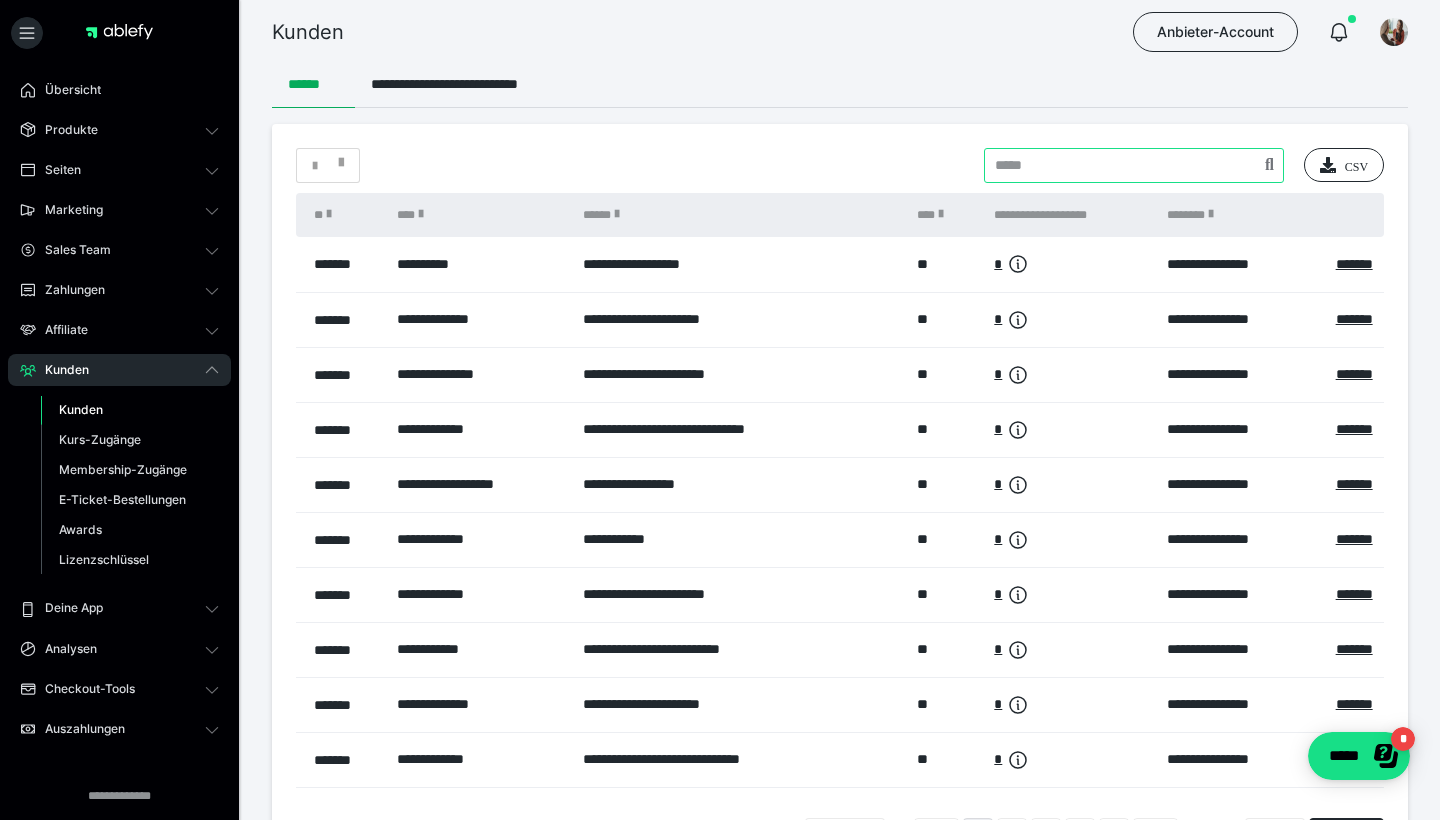 click at bounding box center [1134, 165] 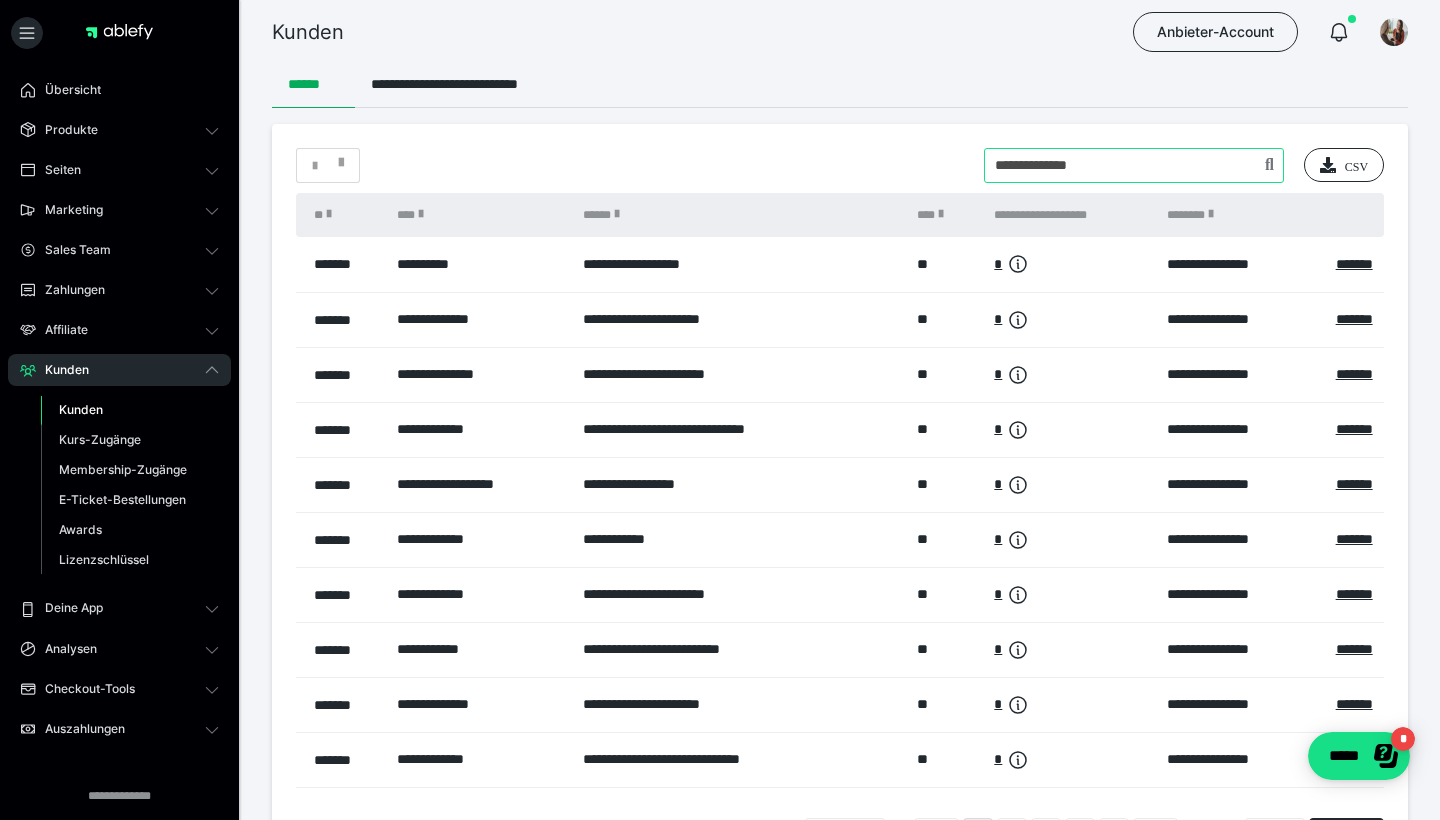 type on "**********" 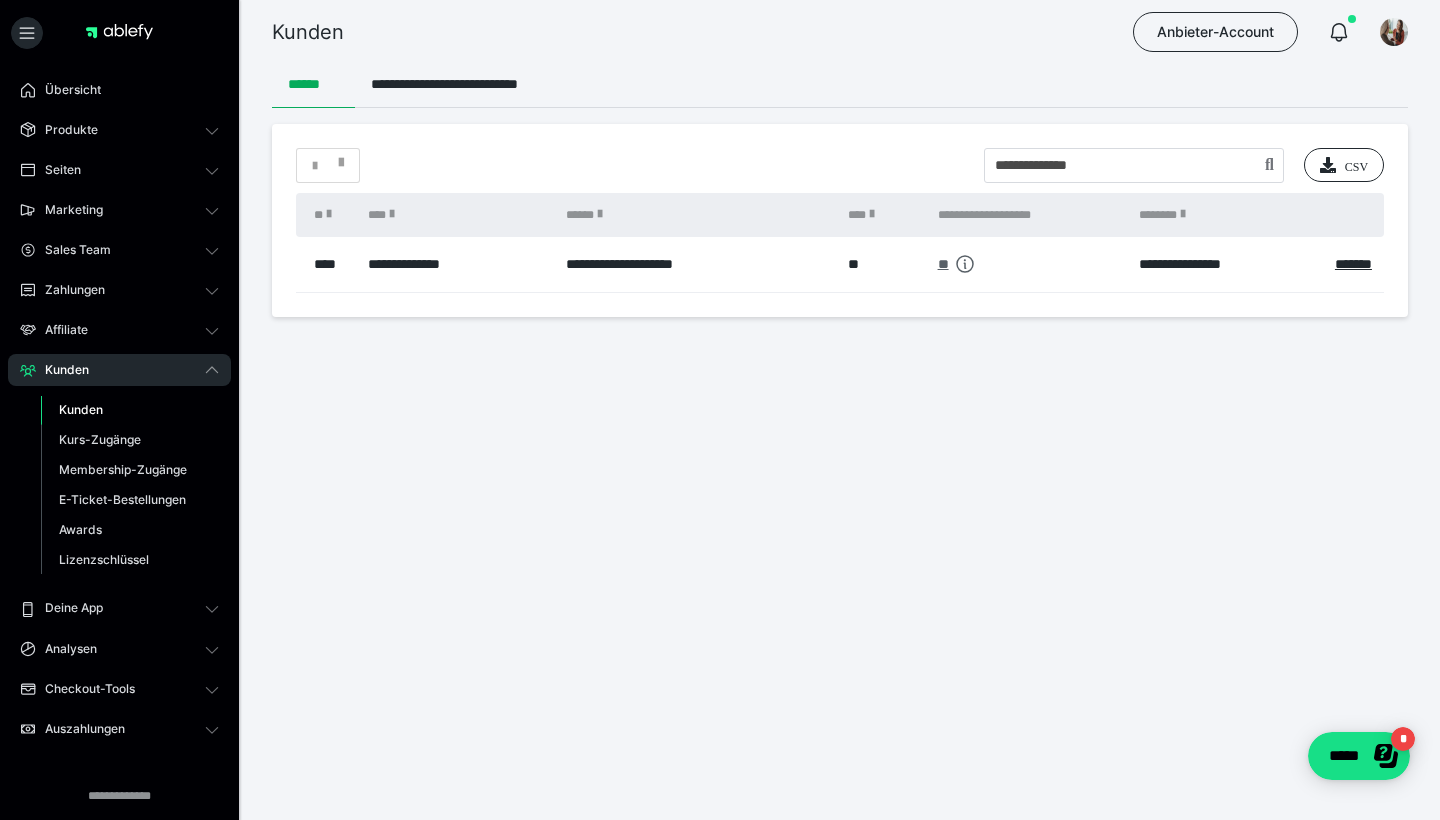 click on "**" at bounding box center [943, 264] 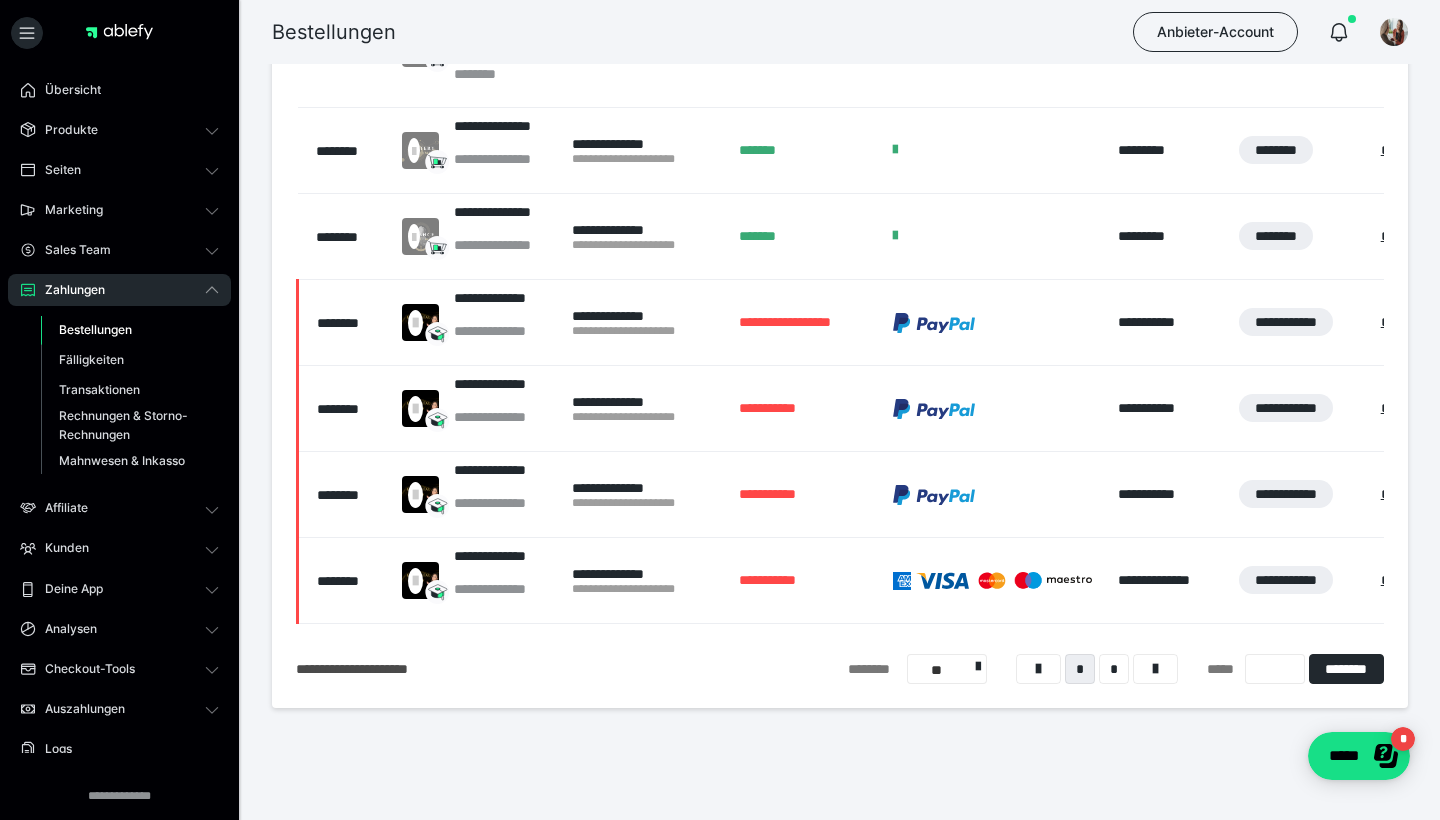 scroll, scrollTop: 769, scrollLeft: 0, axis: vertical 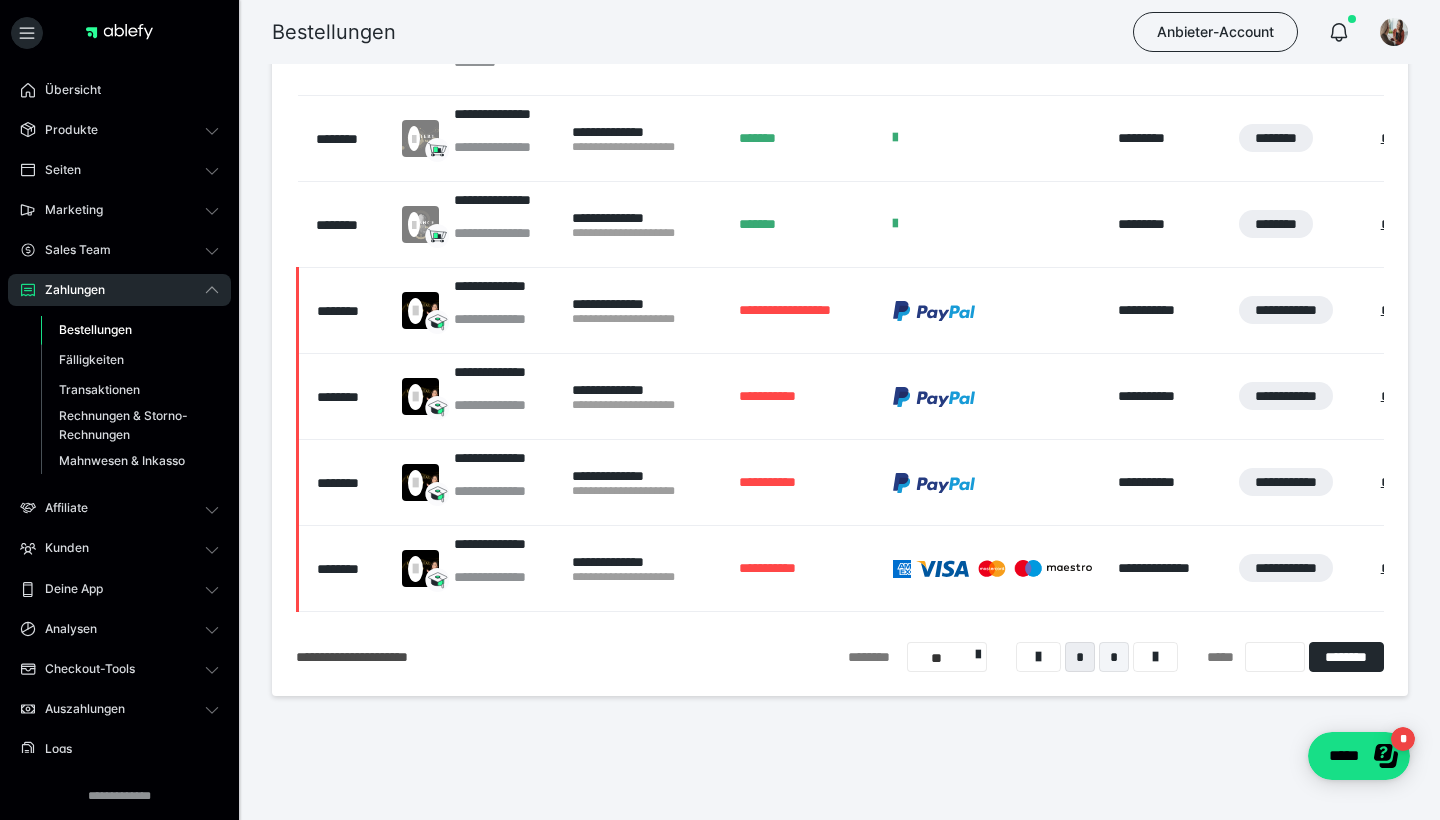 click on "*" at bounding box center [1114, 657] 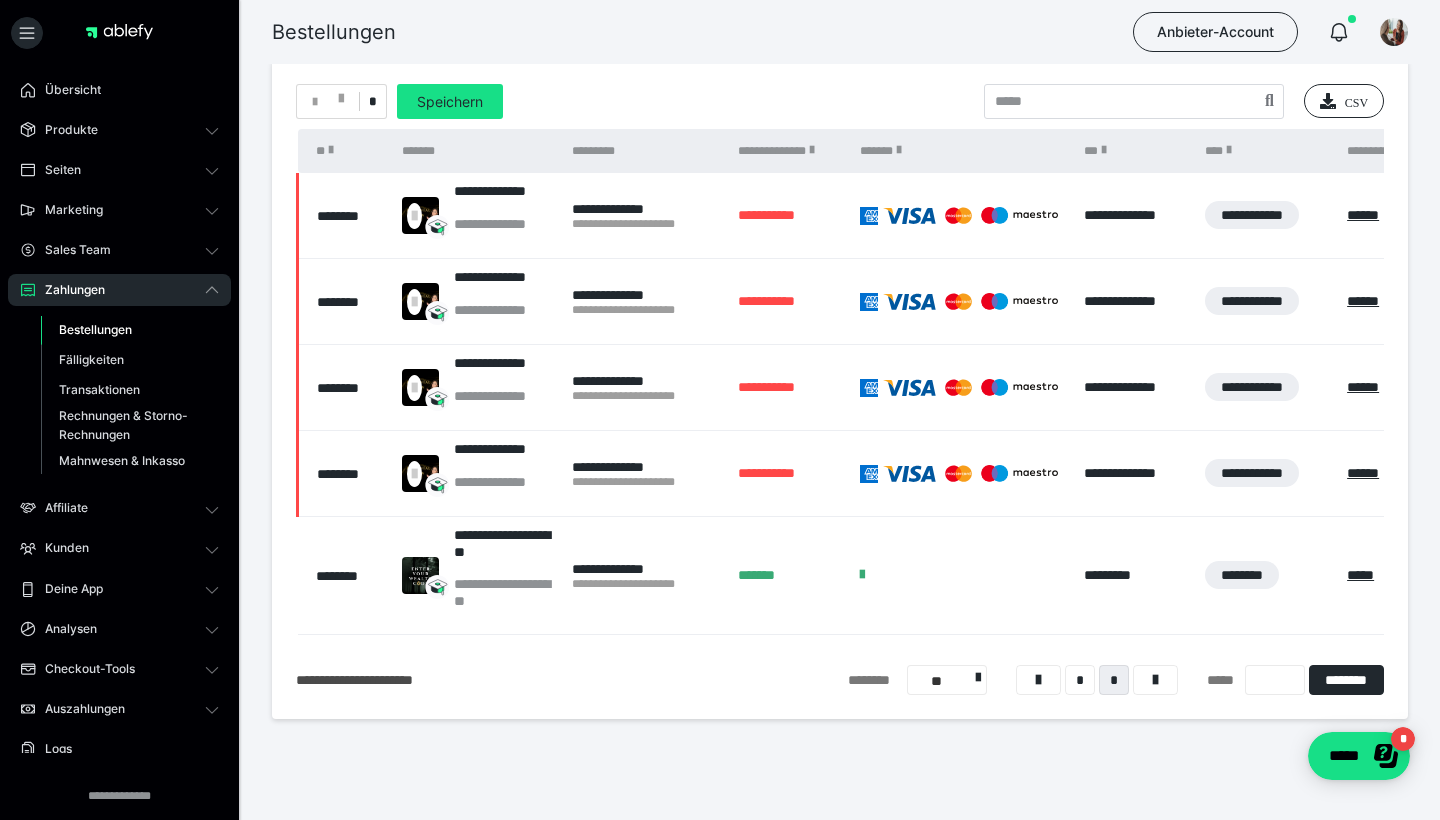 scroll, scrollTop: 0, scrollLeft: 0, axis: both 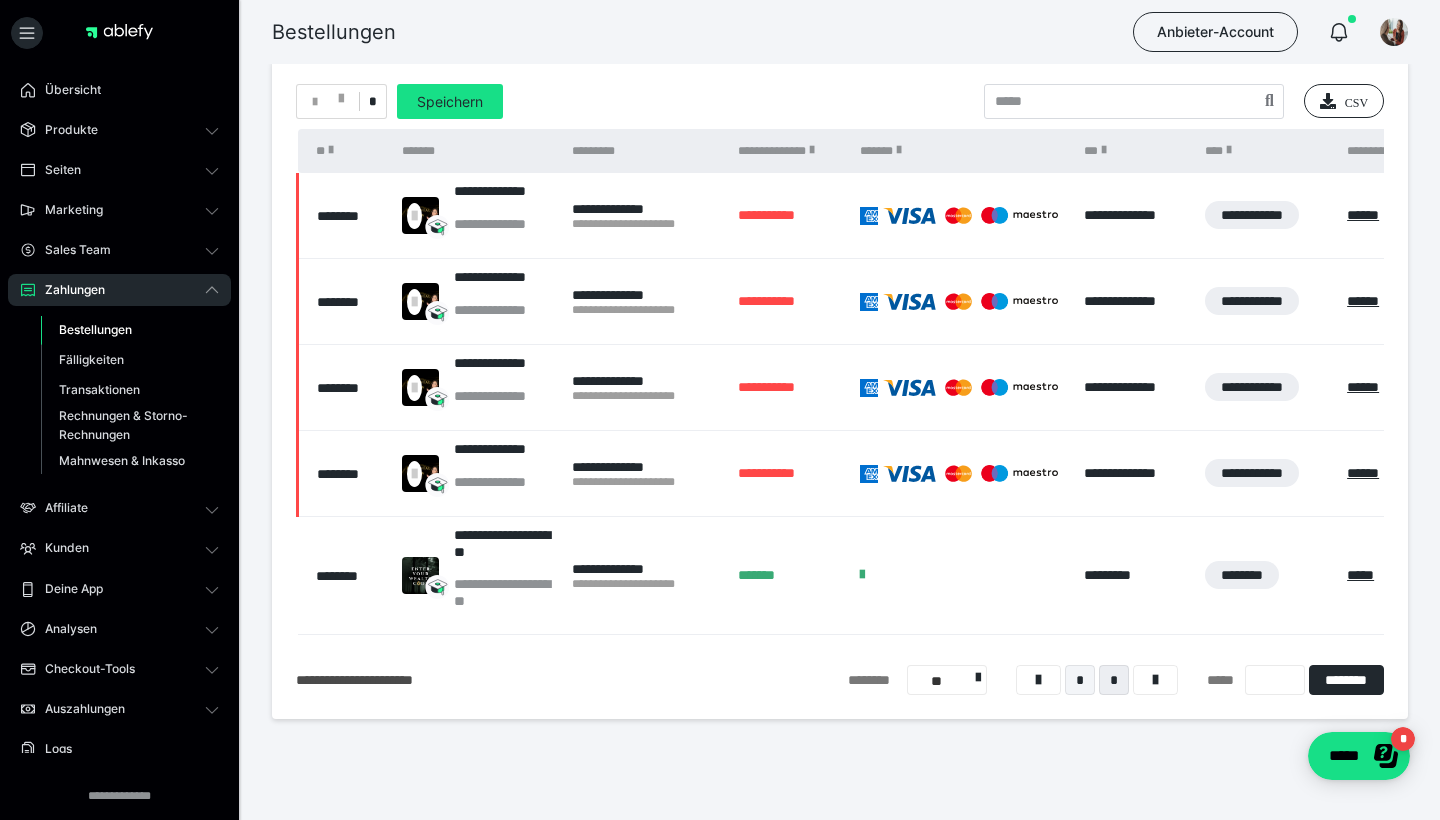 click on "*" at bounding box center (1080, 680) 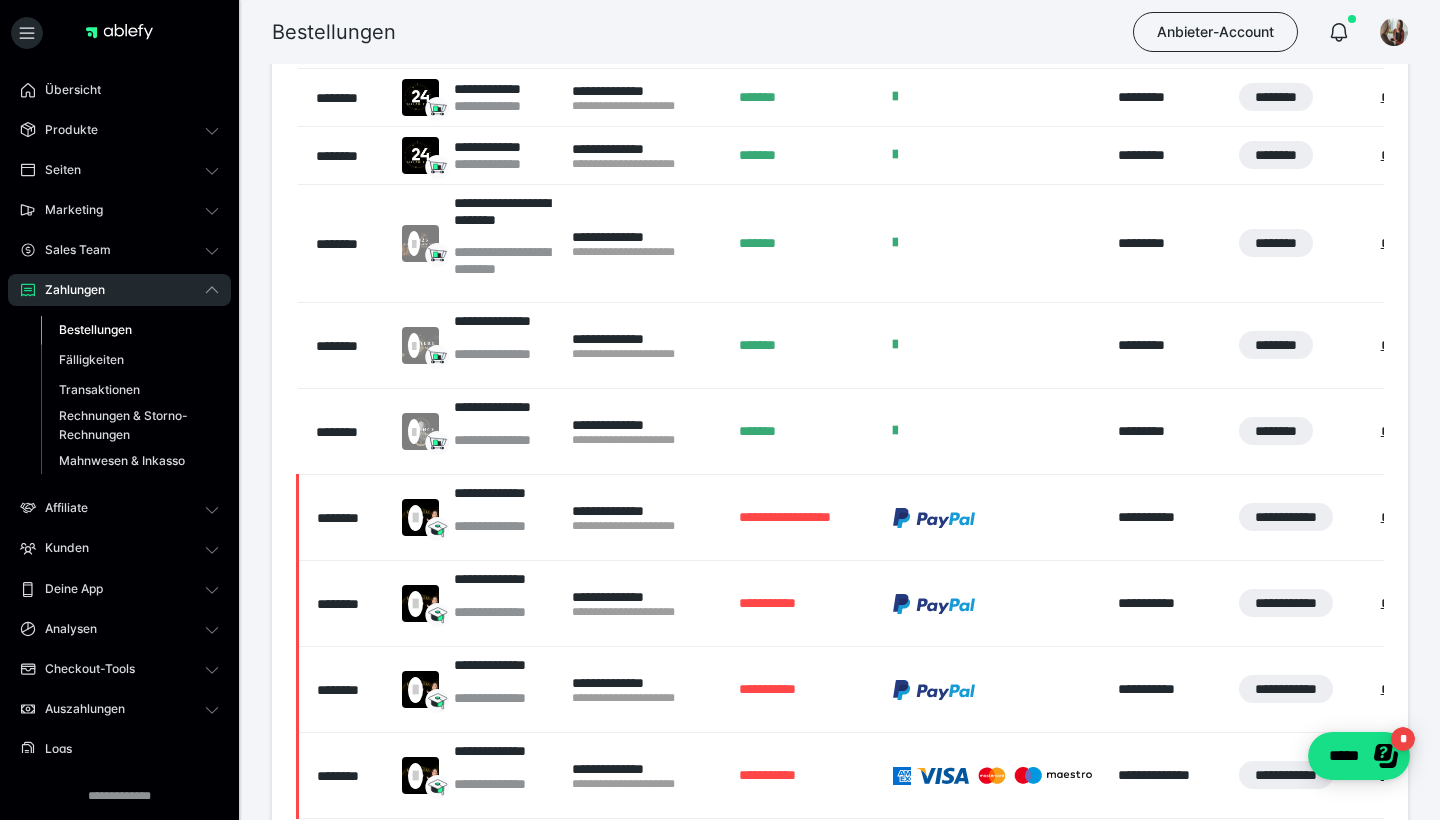 scroll, scrollTop: 584, scrollLeft: 0, axis: vertical 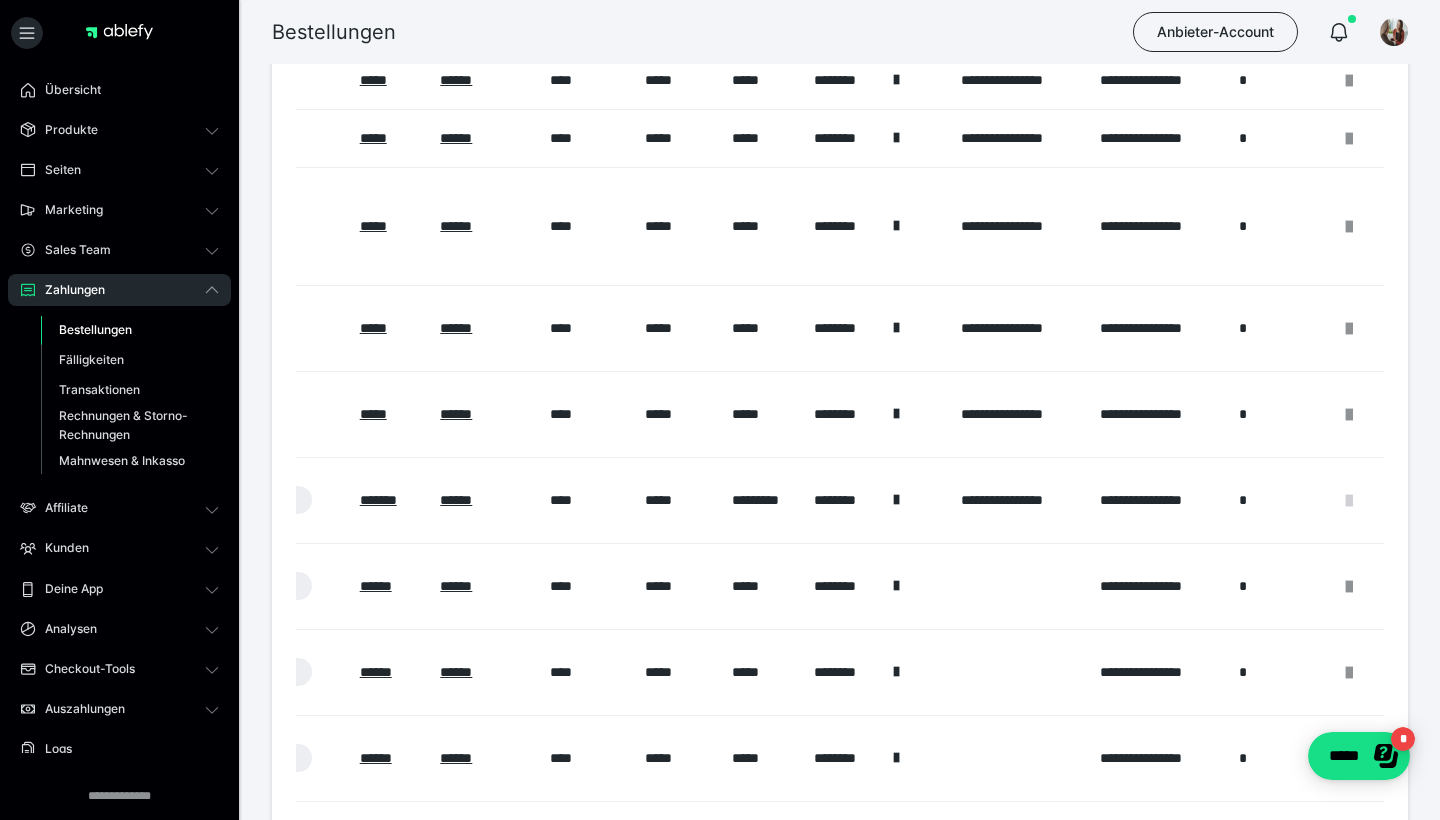 click at bounding box center [1349, 501] 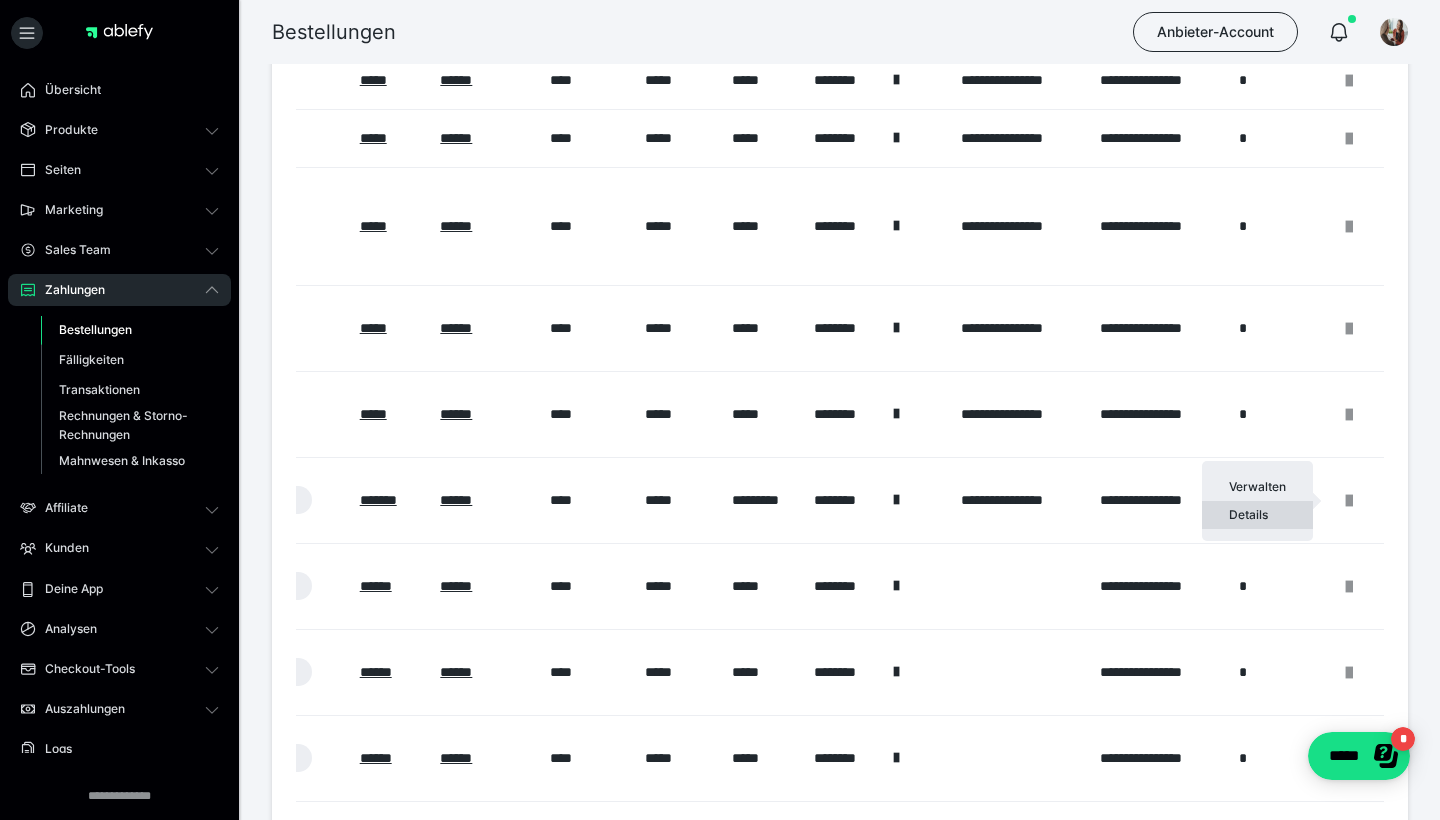 click on "Details" at bounding box center [1257, 515] 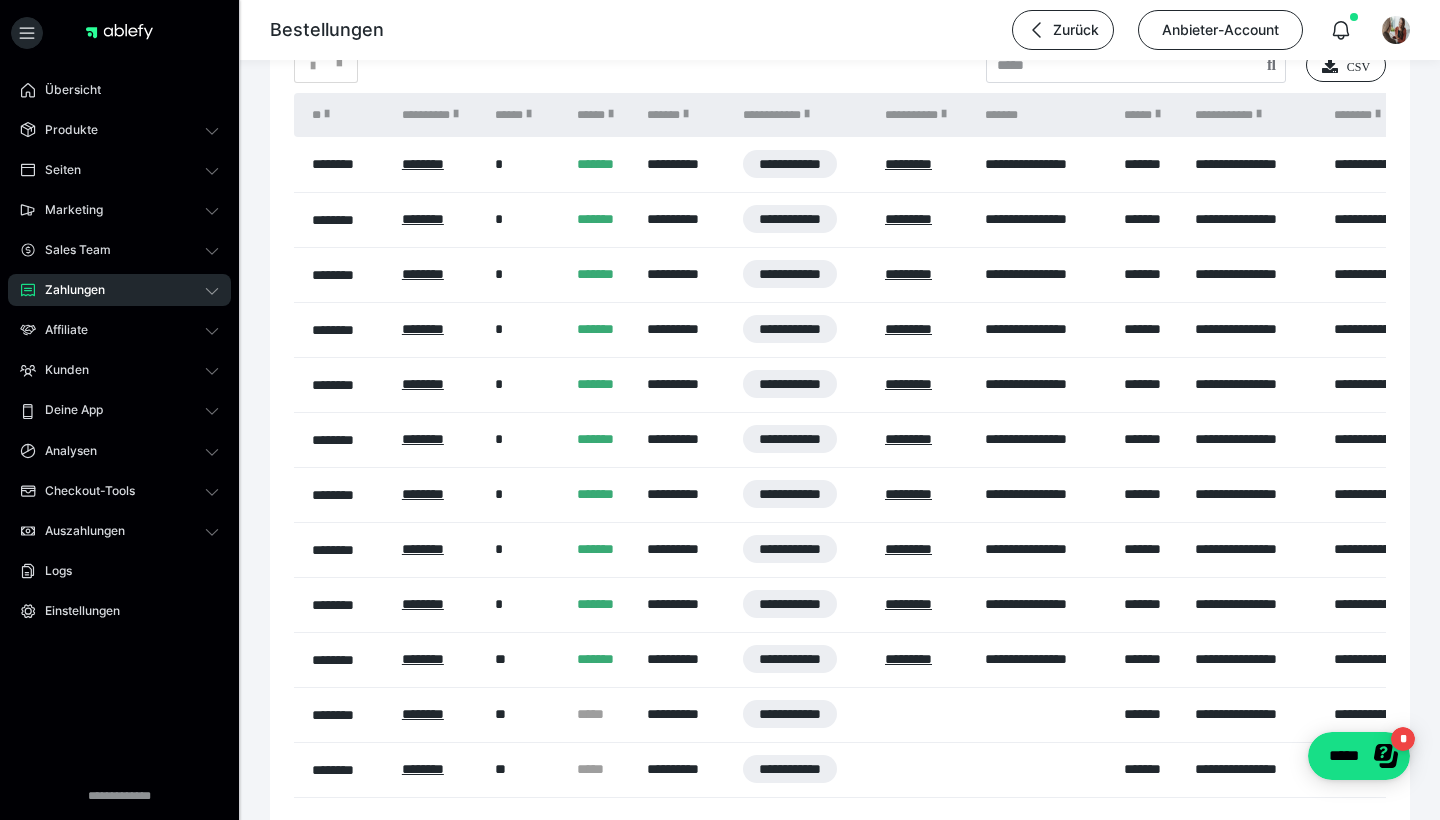 scroll, scrollTop: 1559, scrollLeft: 0, axis: vertical 